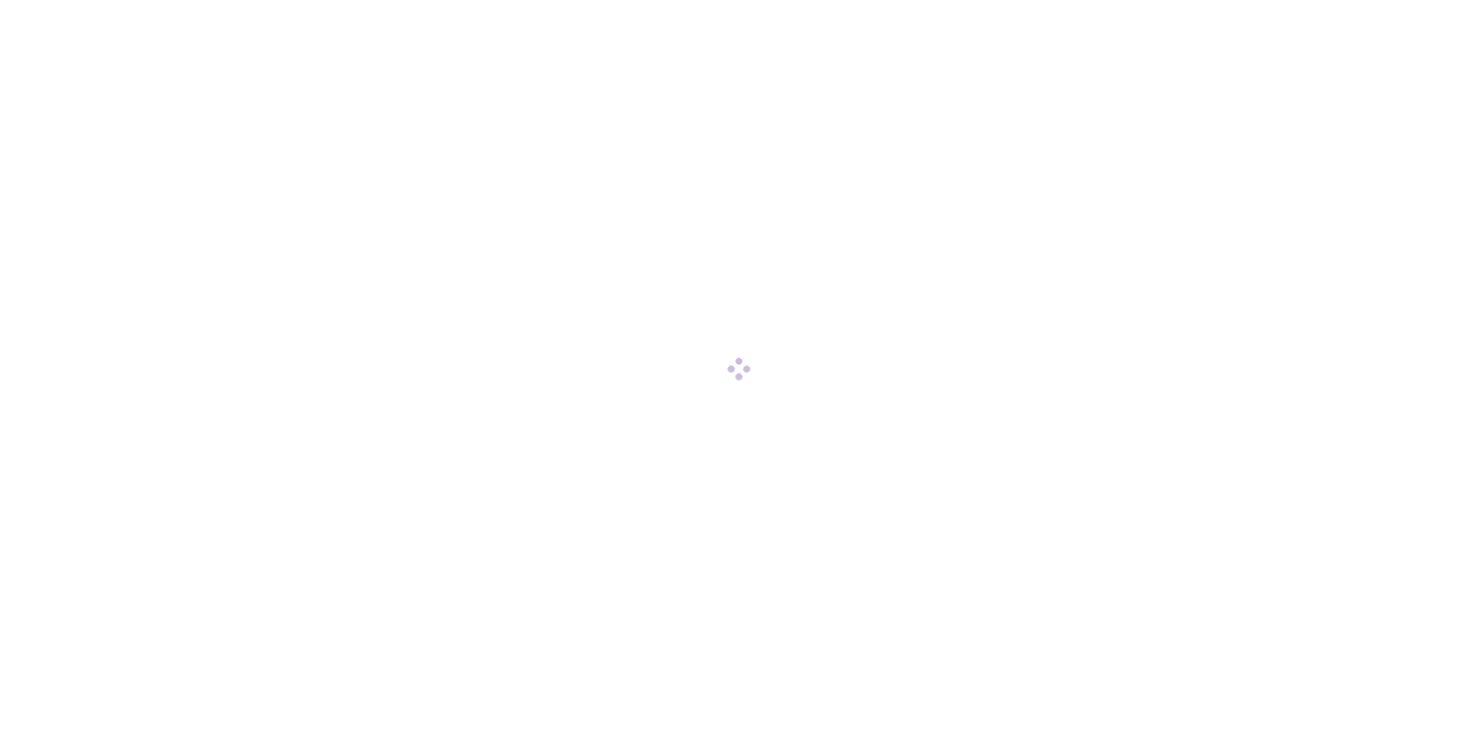 scroll, scrollTop: 0, scrollLeft: 0, axis: both 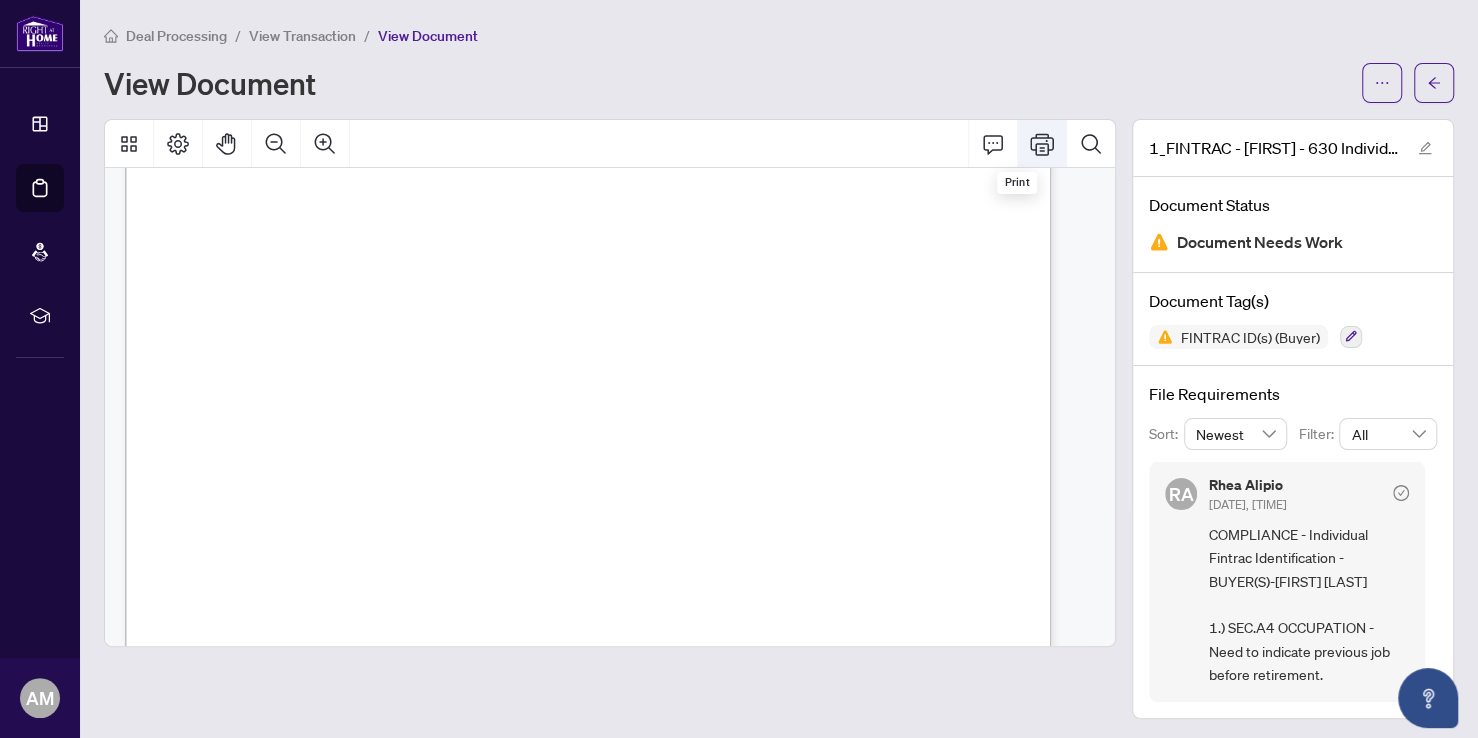 click 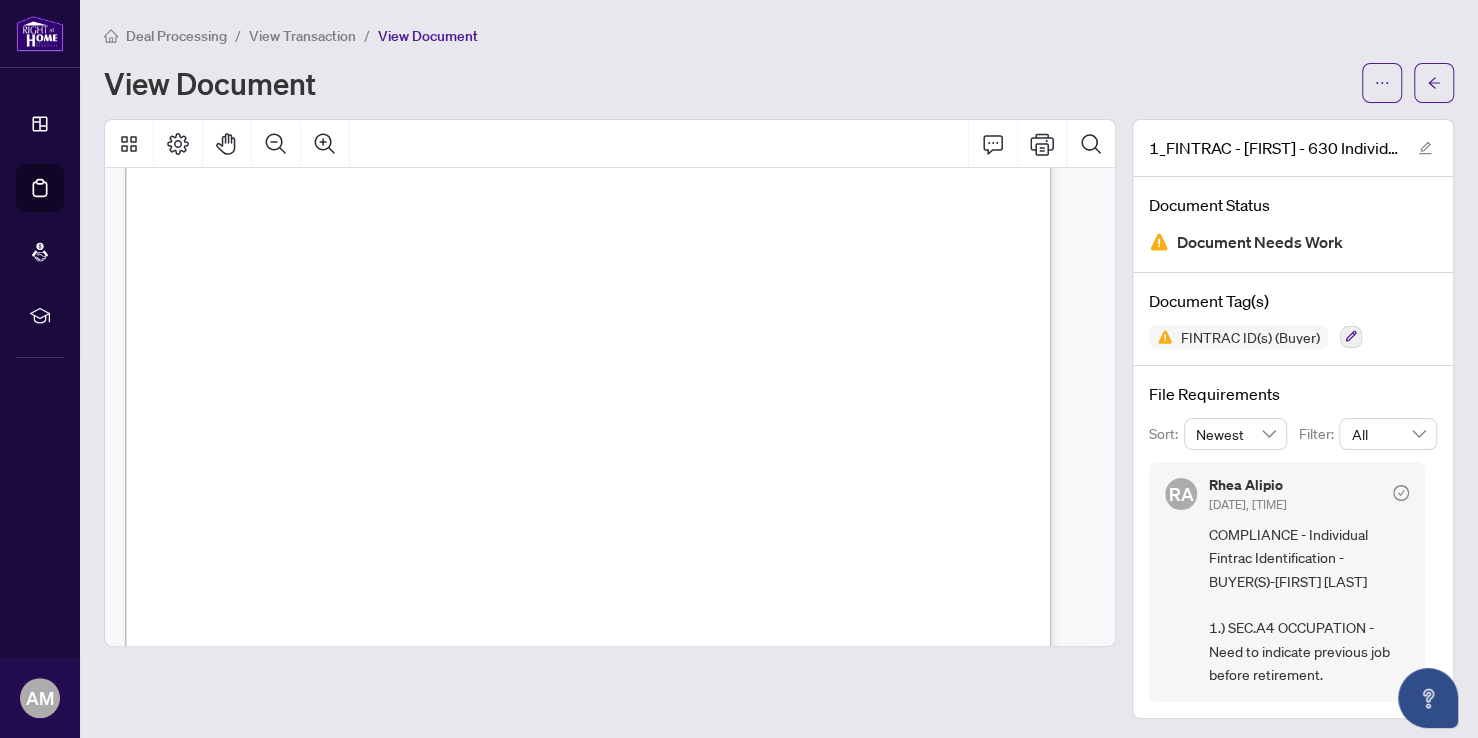 scroll, scrollTop: 0, scrollLeft: 0, axis: both 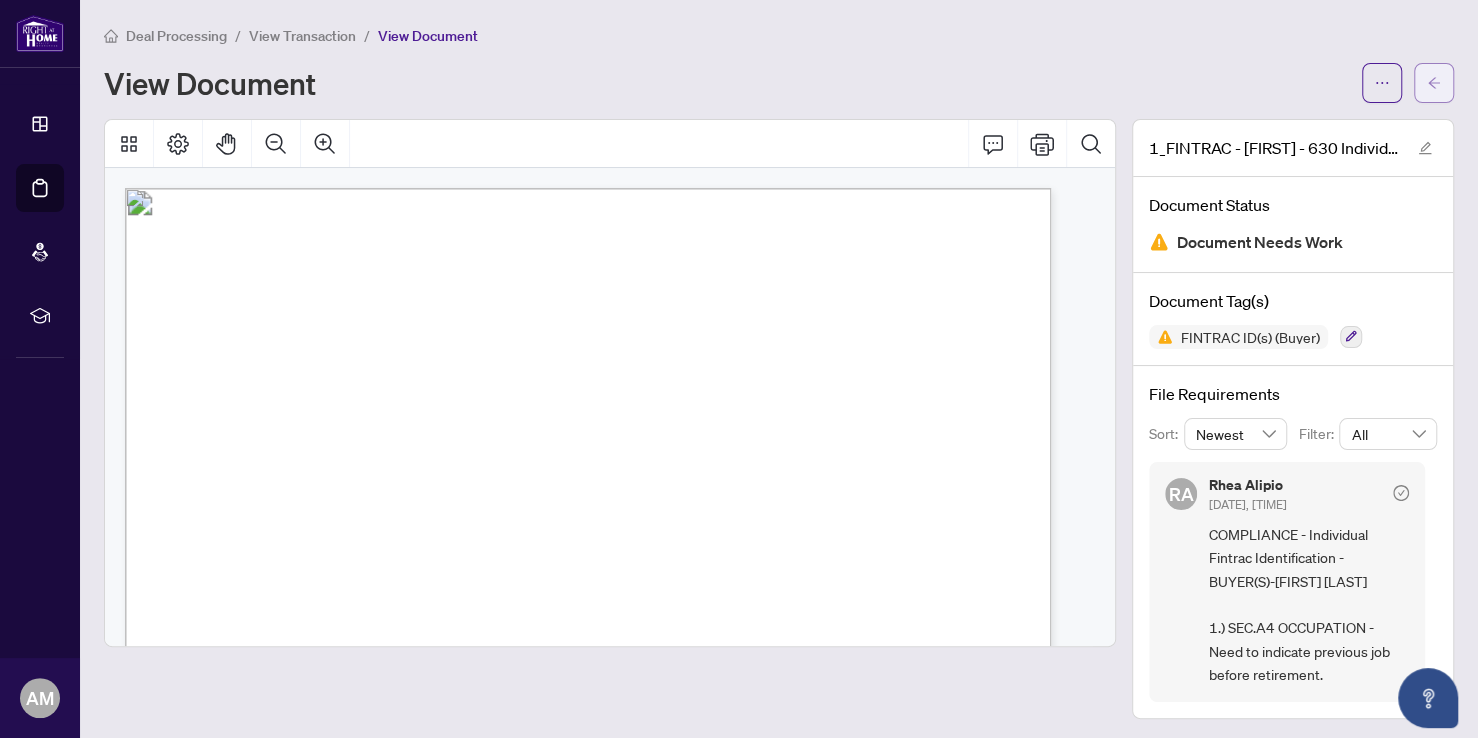 click 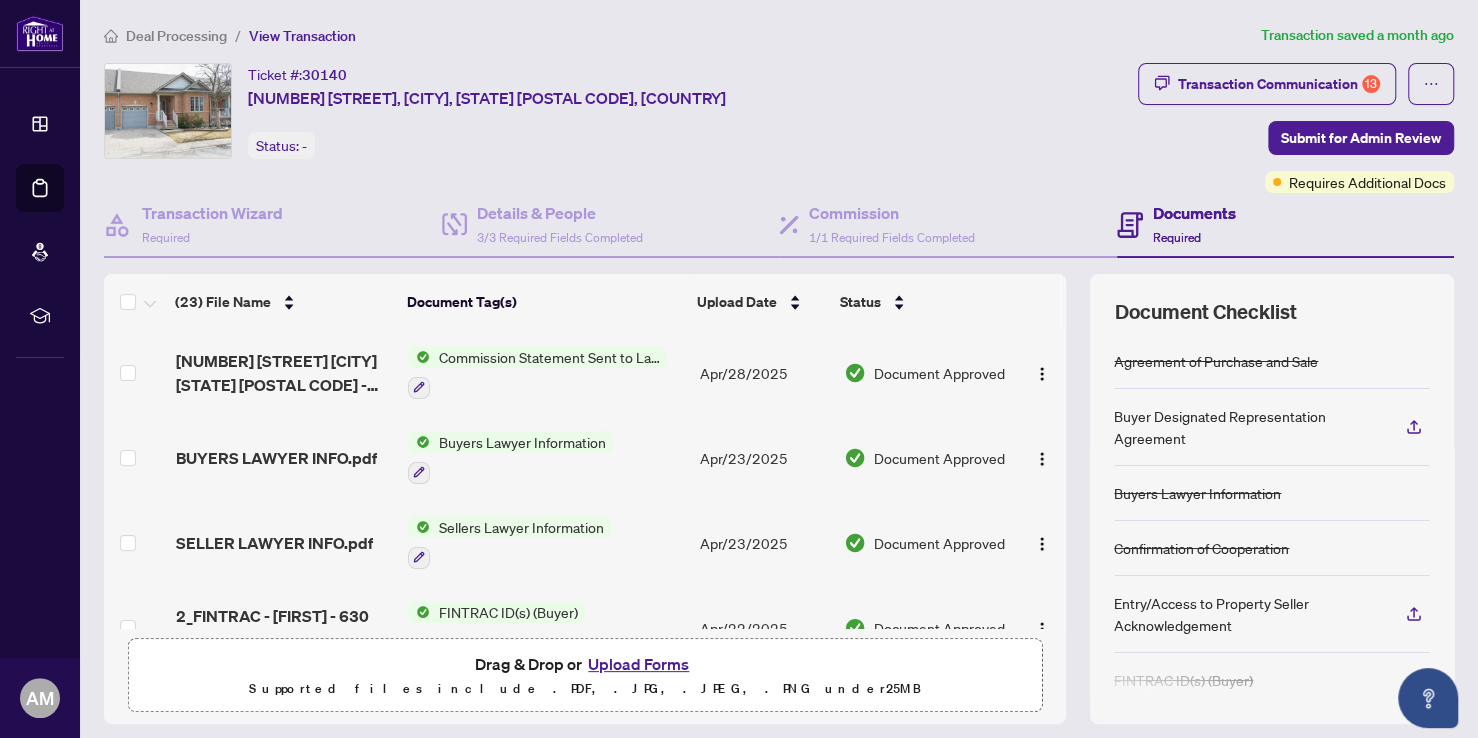click on "Upload Forms" at bounding box center (638, 664) 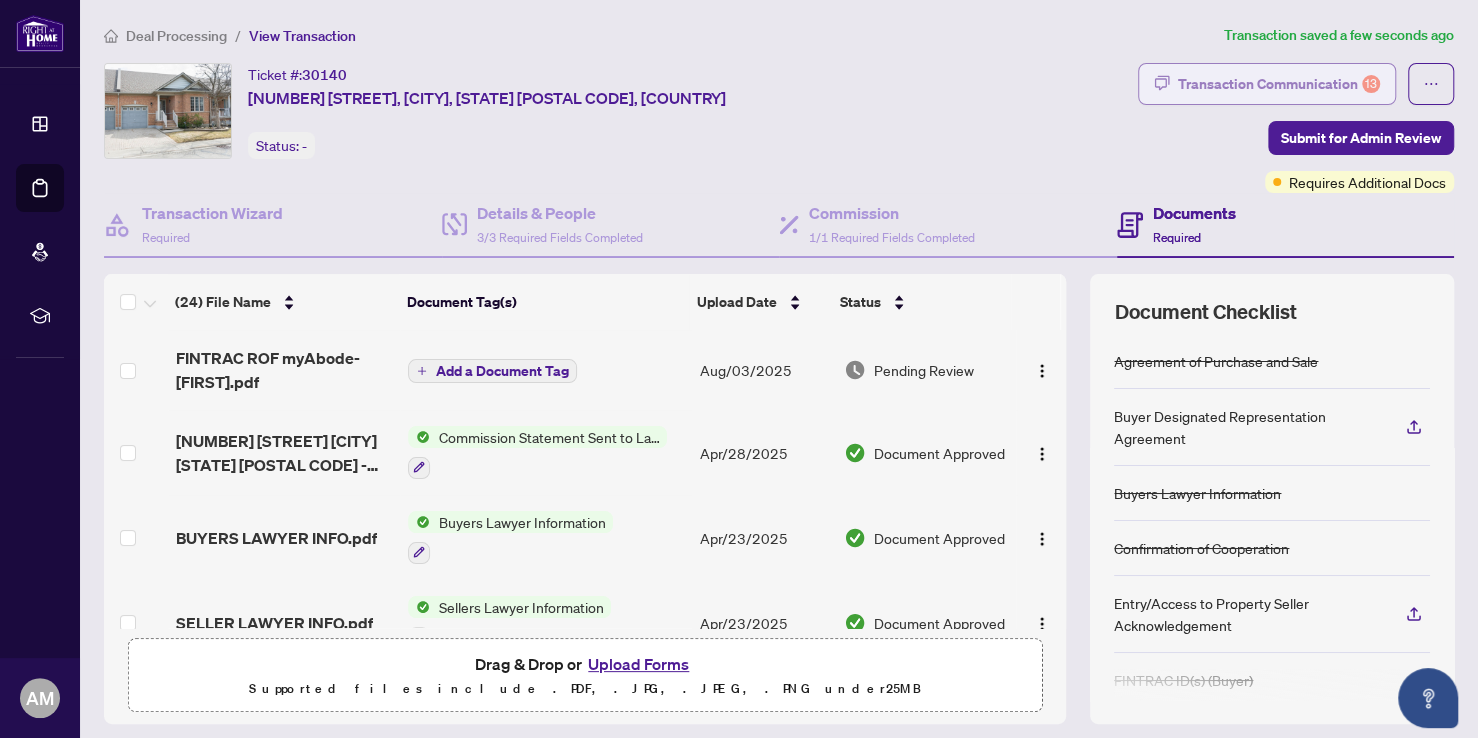 click on "Transaction Communication 13" at bounding box center (1279, 84) 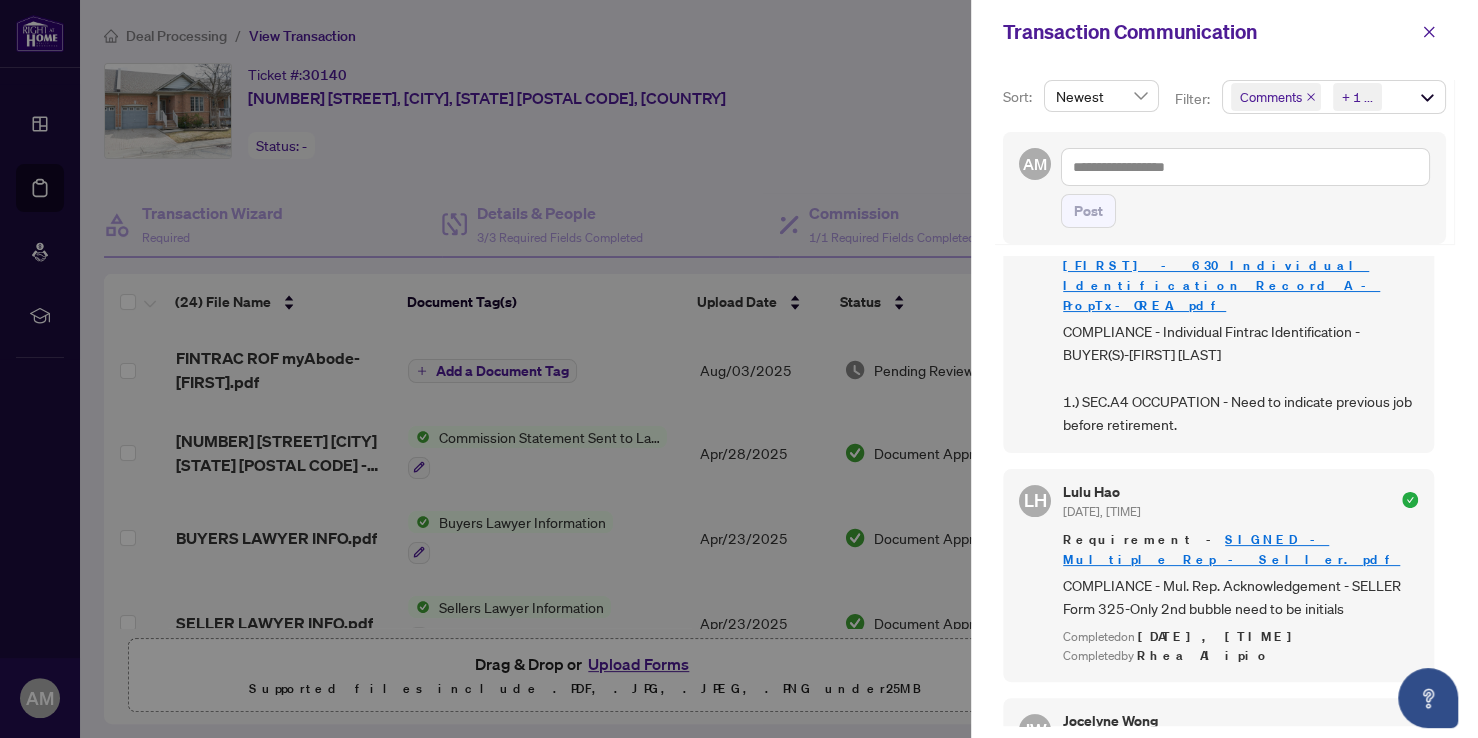 scroll, scrollTop: 64, scrollLeft: 0, axis: vertical 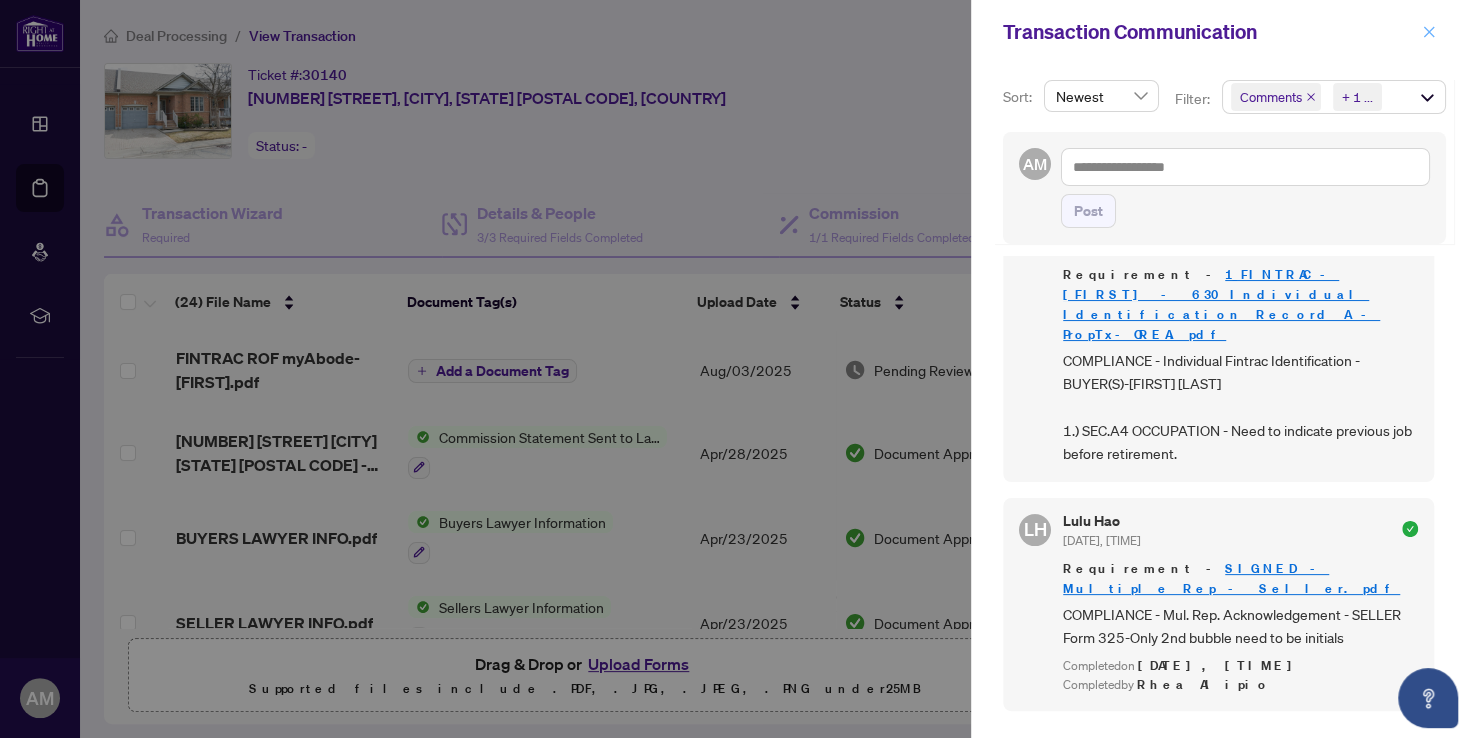 click at bounding box center (1429, 32) 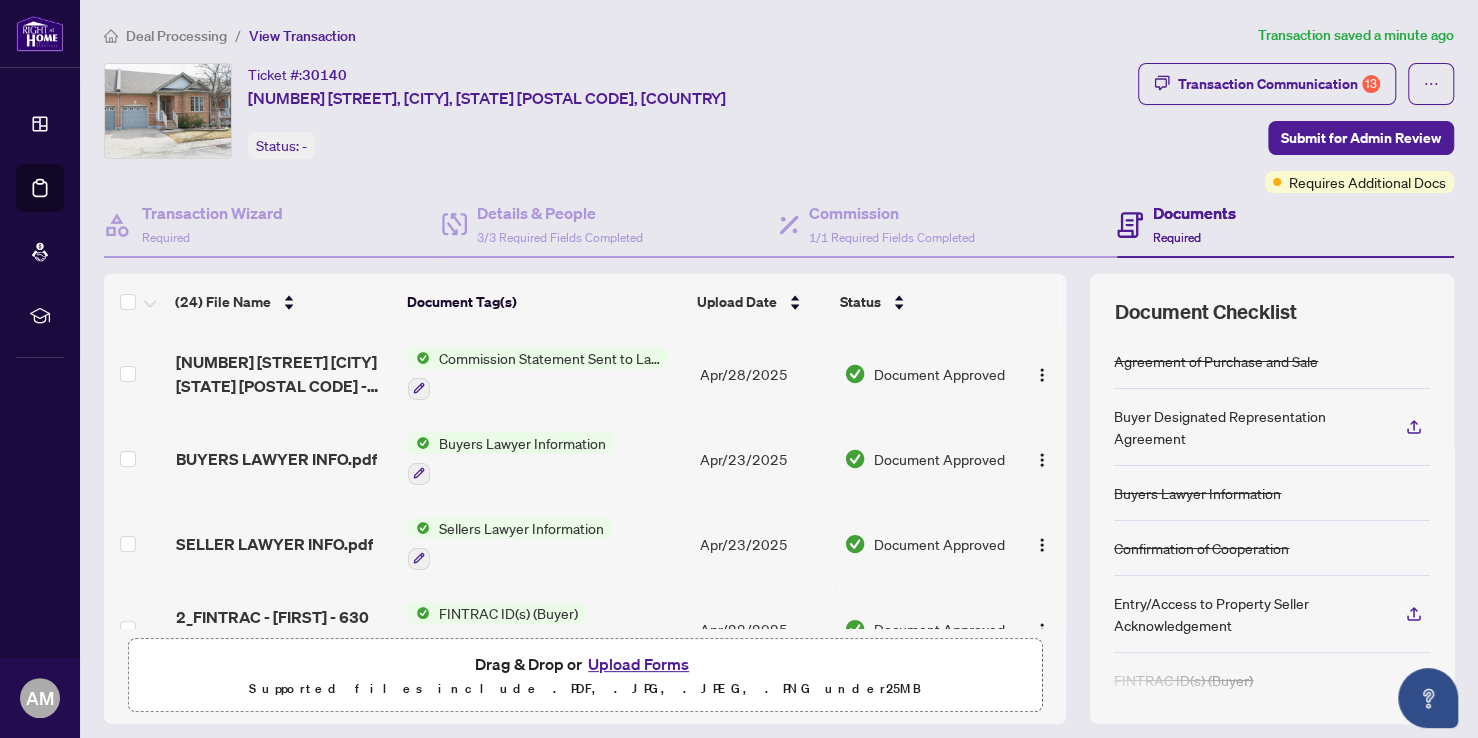 scroll, scrollTop: 0, scrollLeft: 0, axis: both 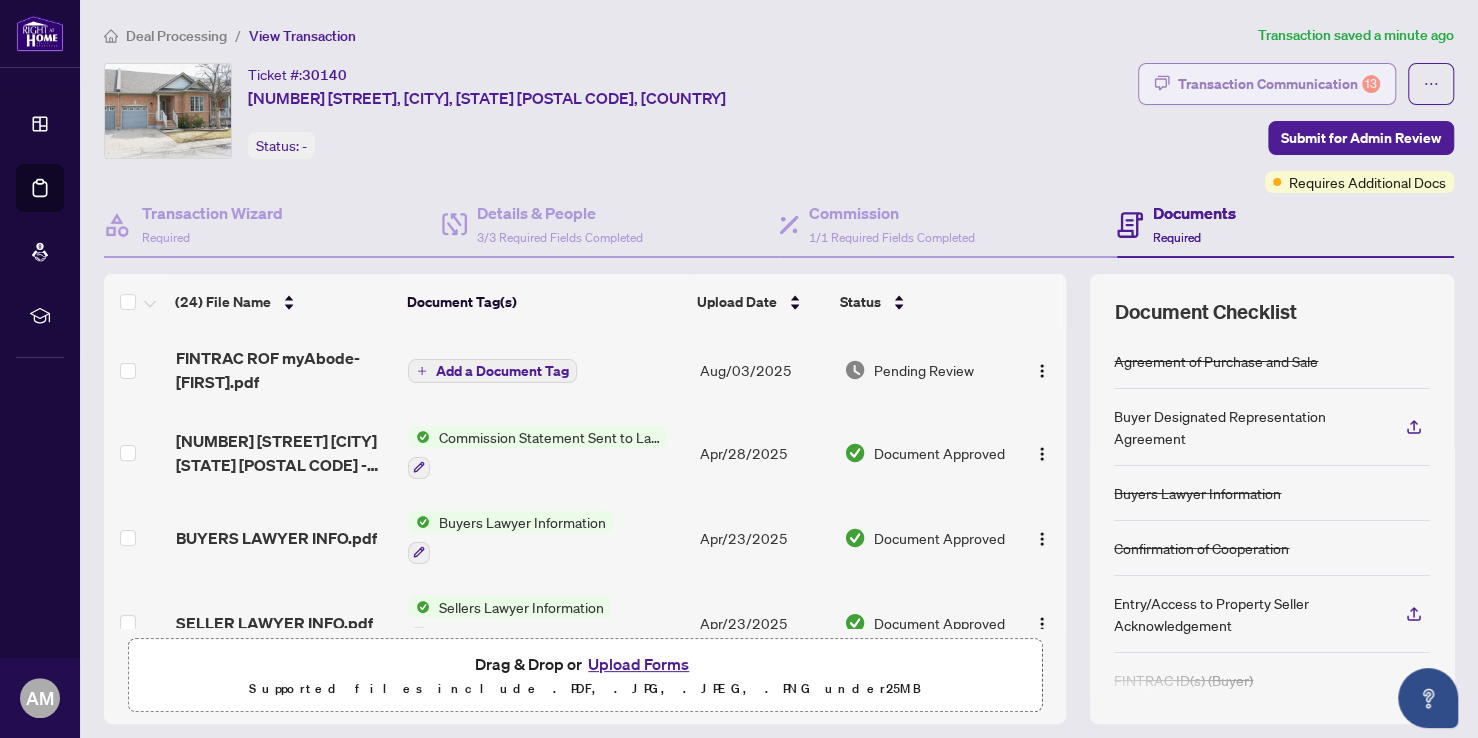click on "Transaction Communication 13" at bounding box center [1279, 84] 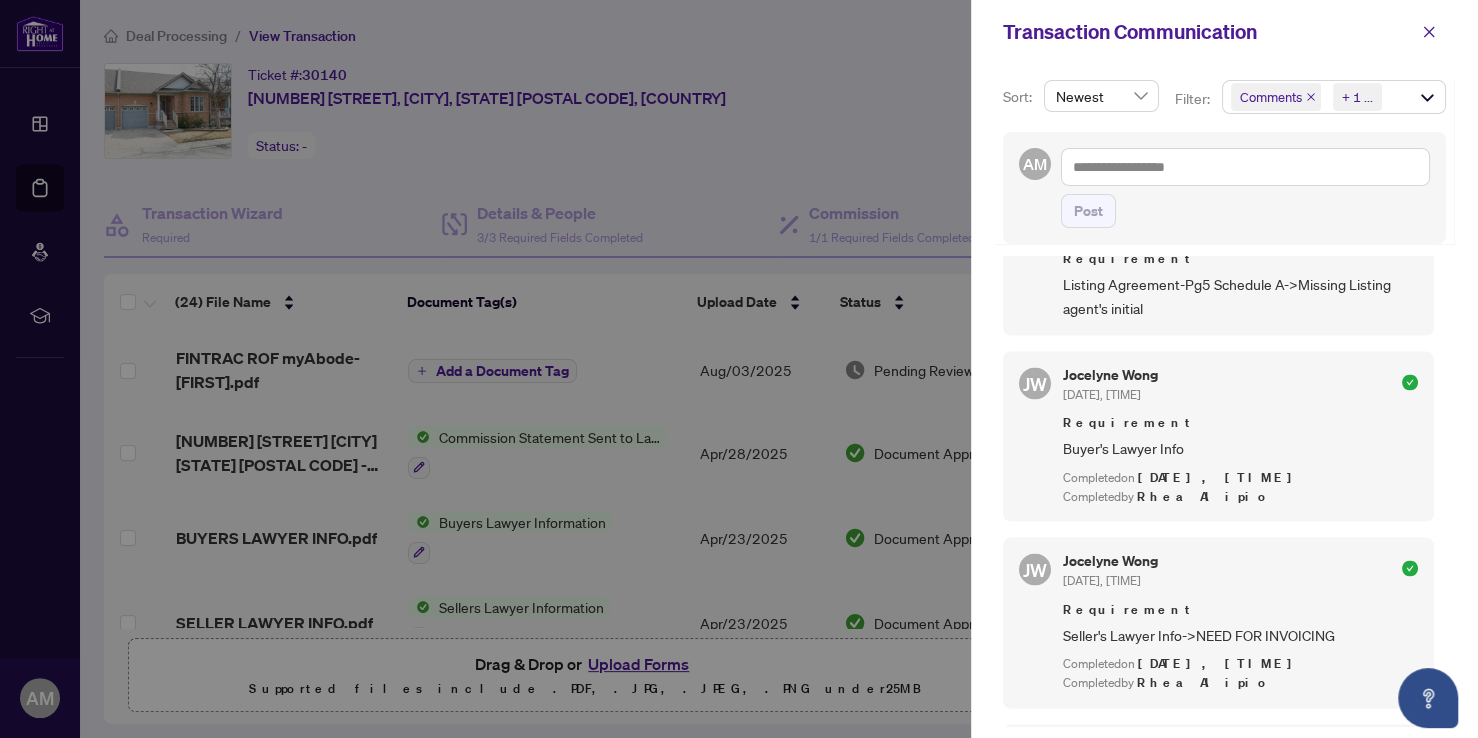 scroll, scrollTop: 2353, scrollLeft: 0, axis: vertical 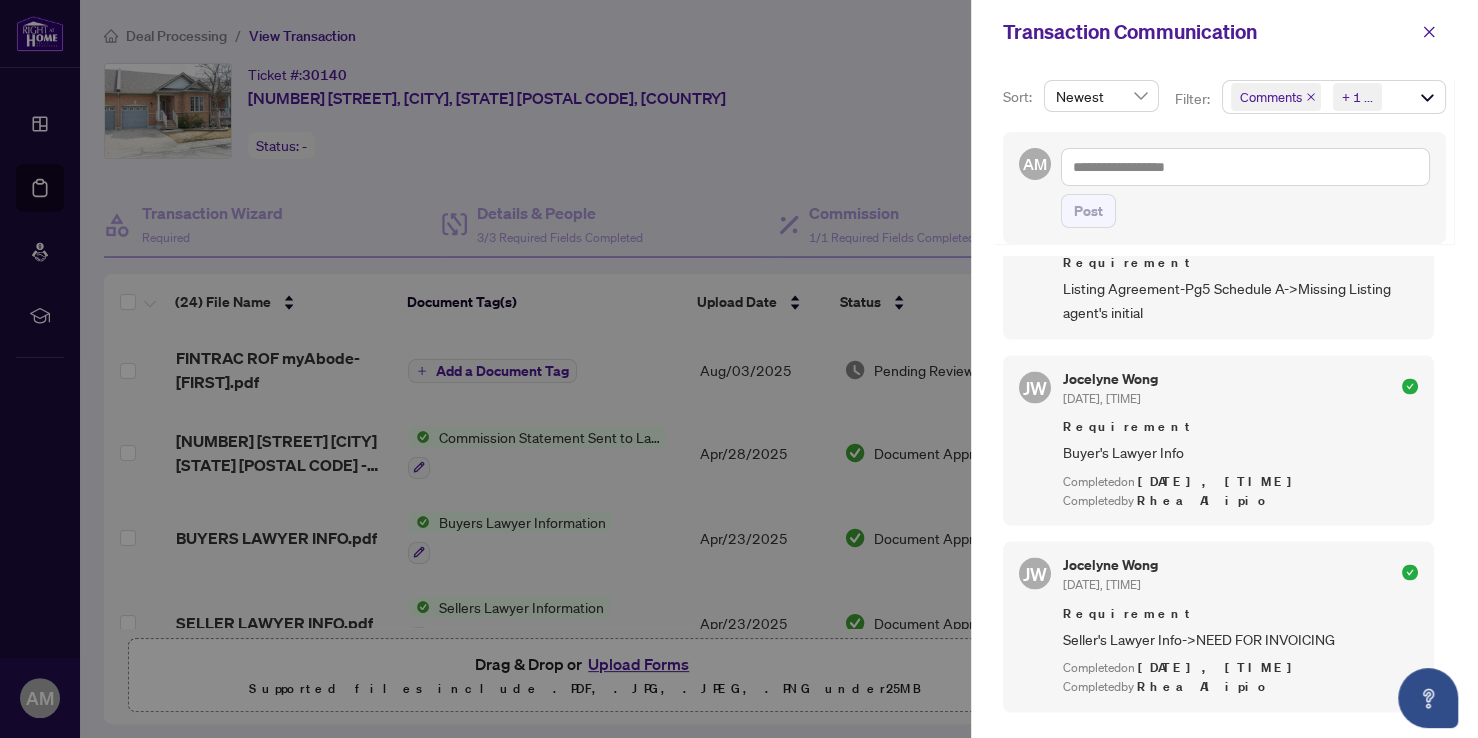 click on "Comments Requirements + 1 ..." at bounding box center [1334, 97] 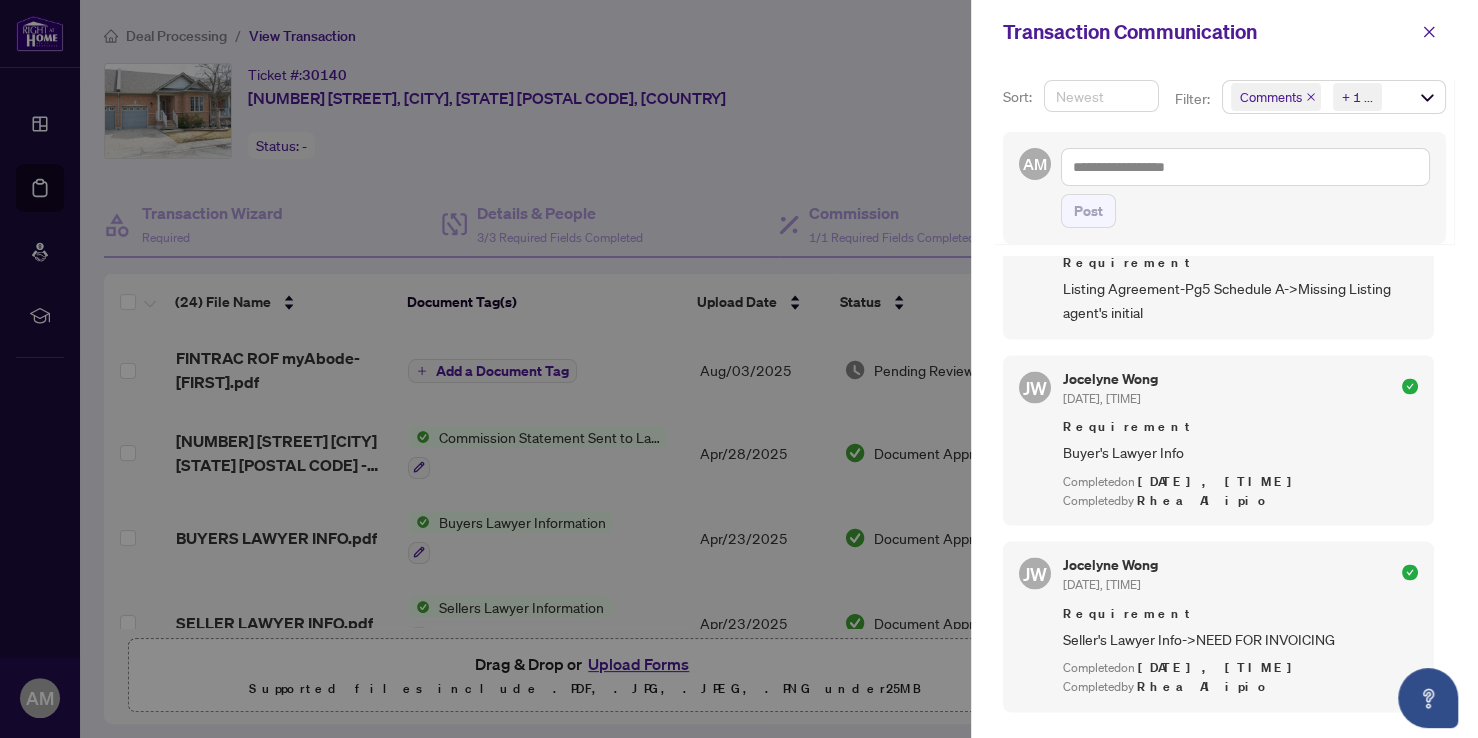 click on "Newest" at bounding box center [1101, 96] 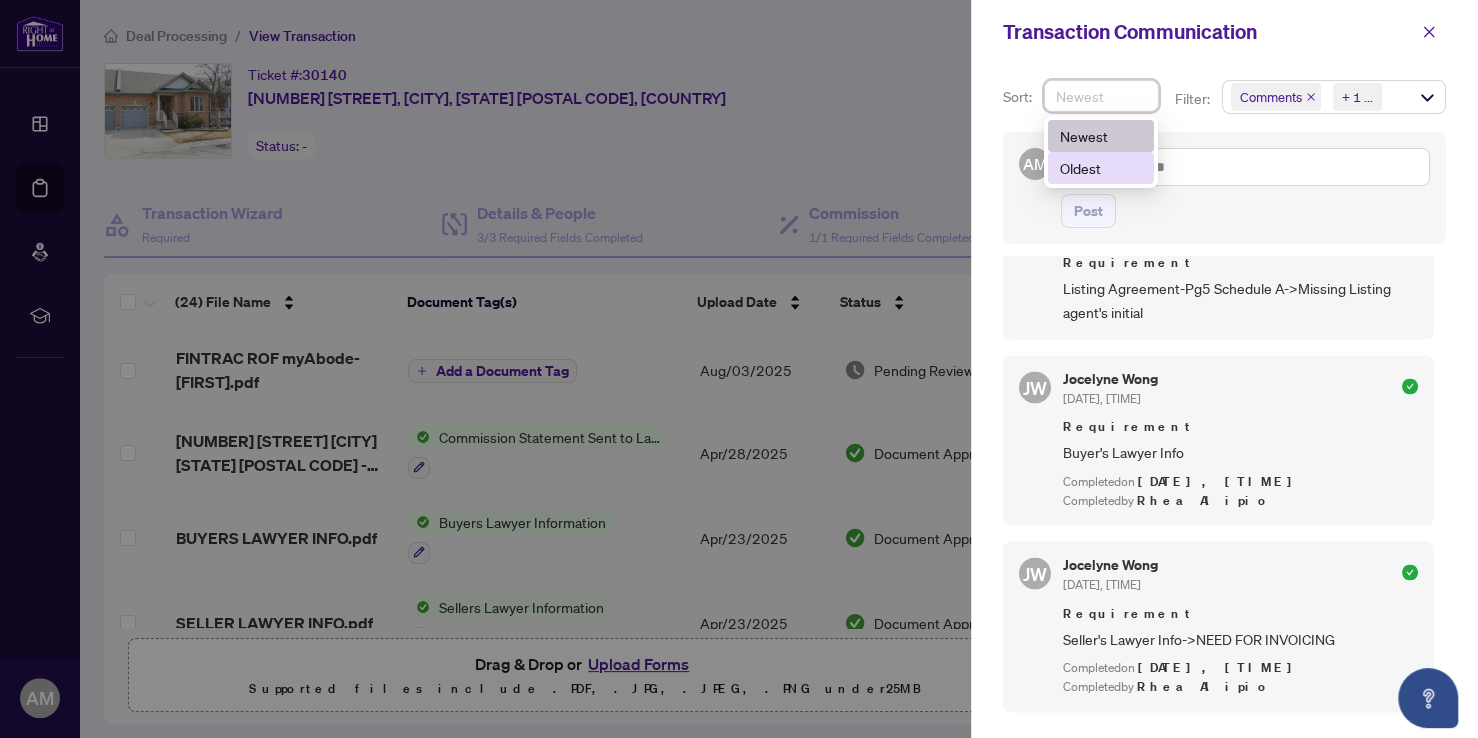 click on "Oldest" at bounding box center (1101, 168) 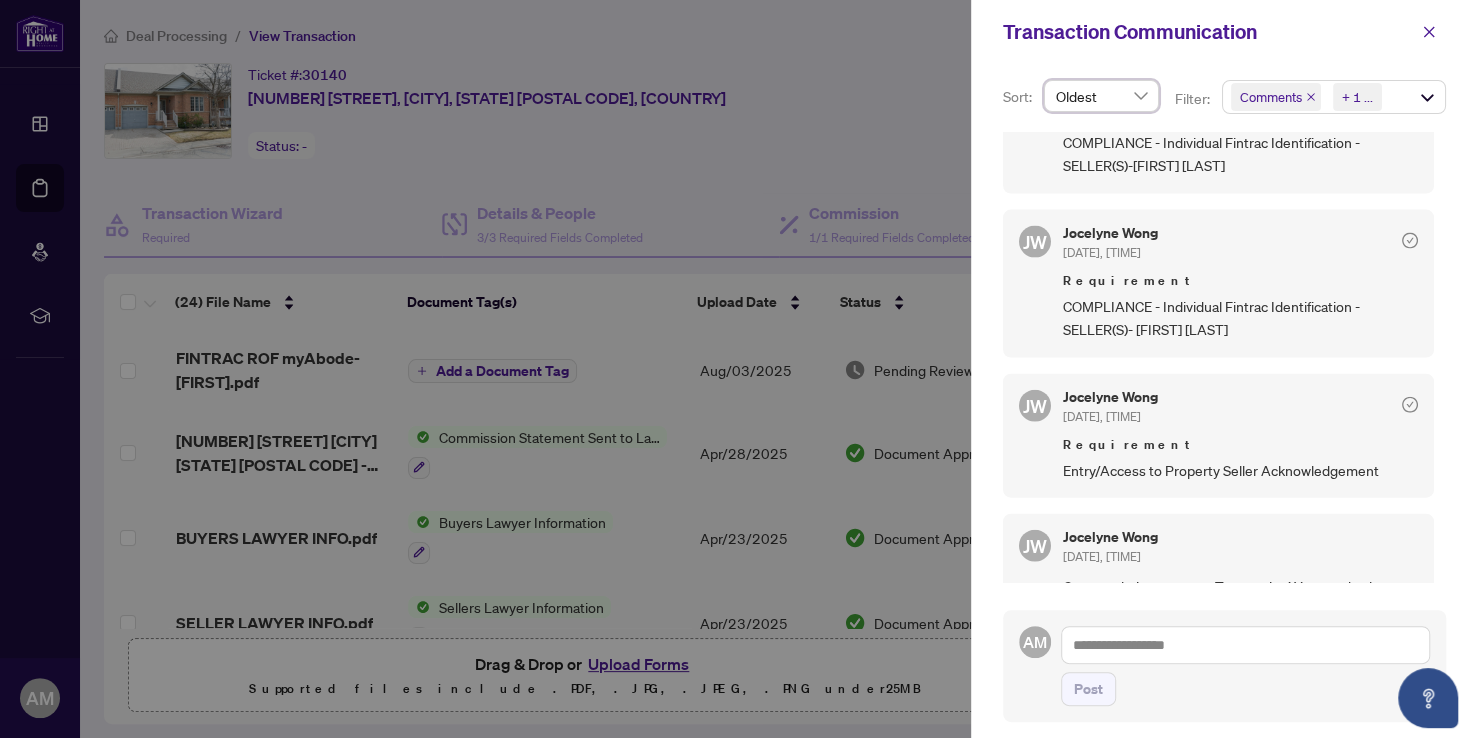 scroll, scrollTop: 2764, scrollLeft: 0, axis: vertical 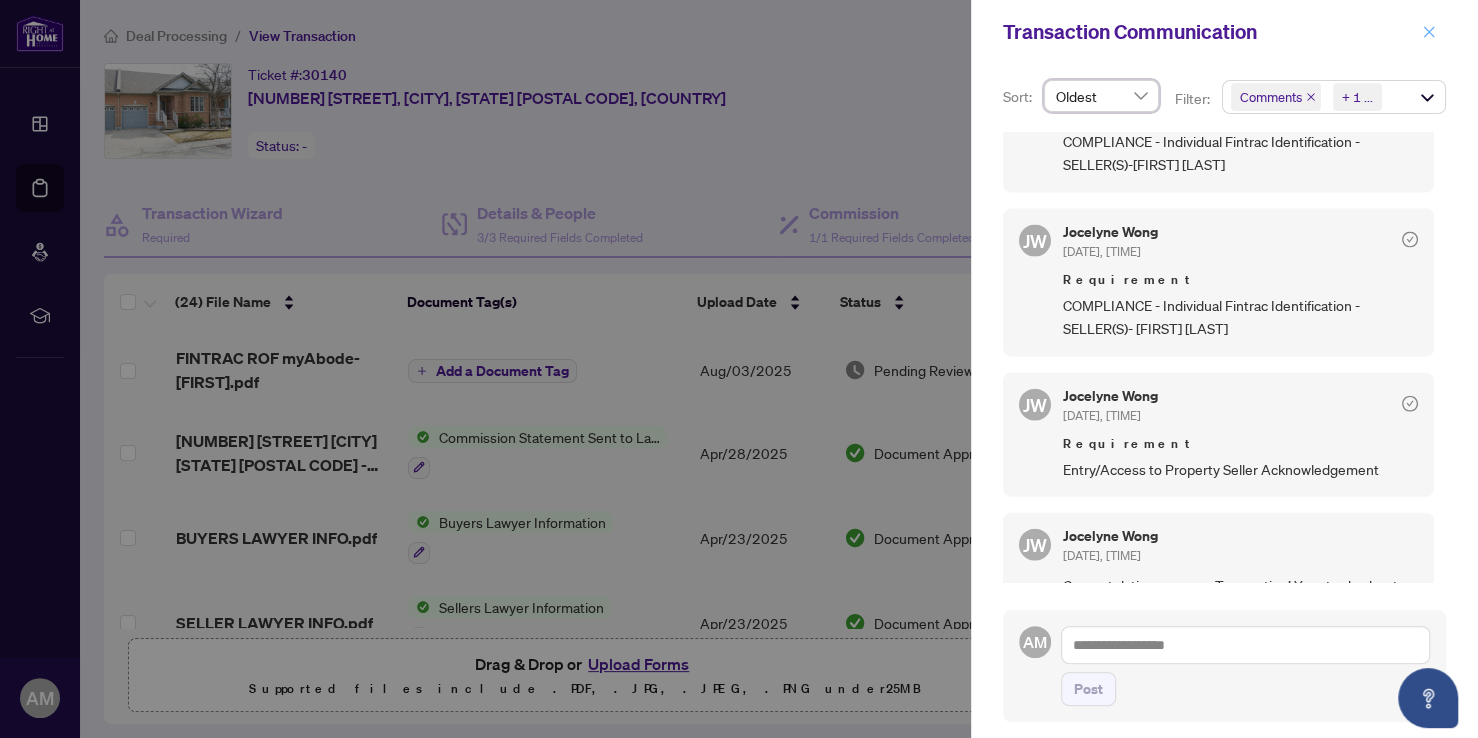 click 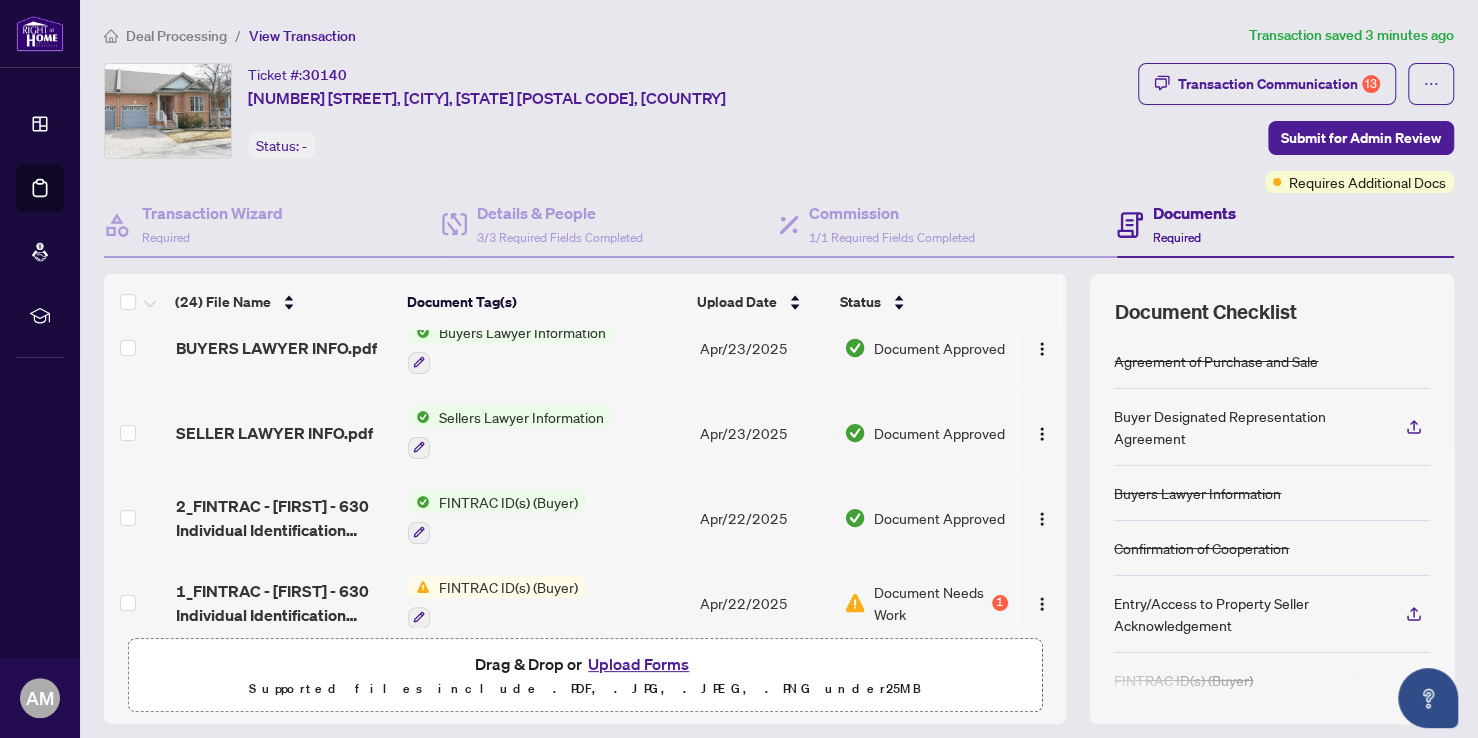 scroll, scrollTop: 0, scrollLeft: 0, axis: both 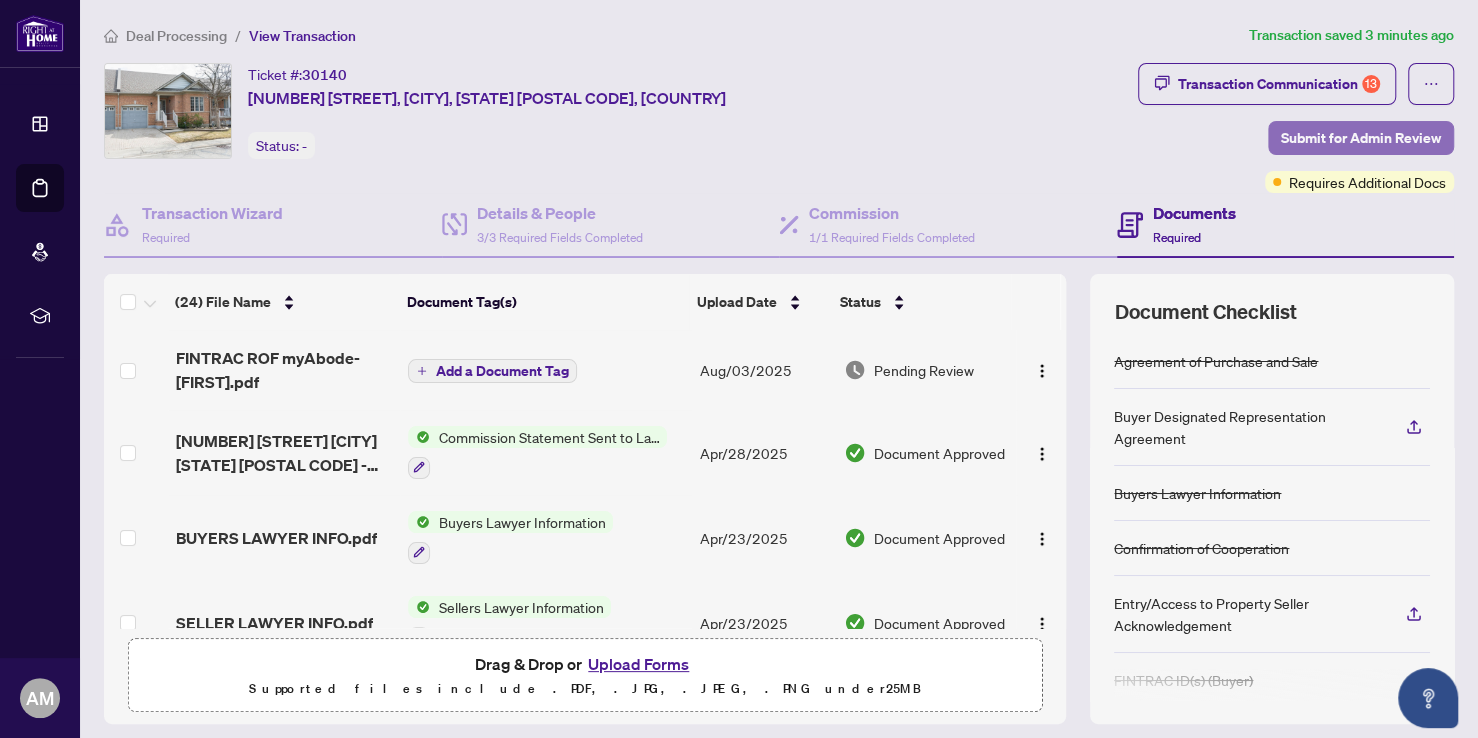click on "Submit for Admin Review" at bounding box center (1361, 138) 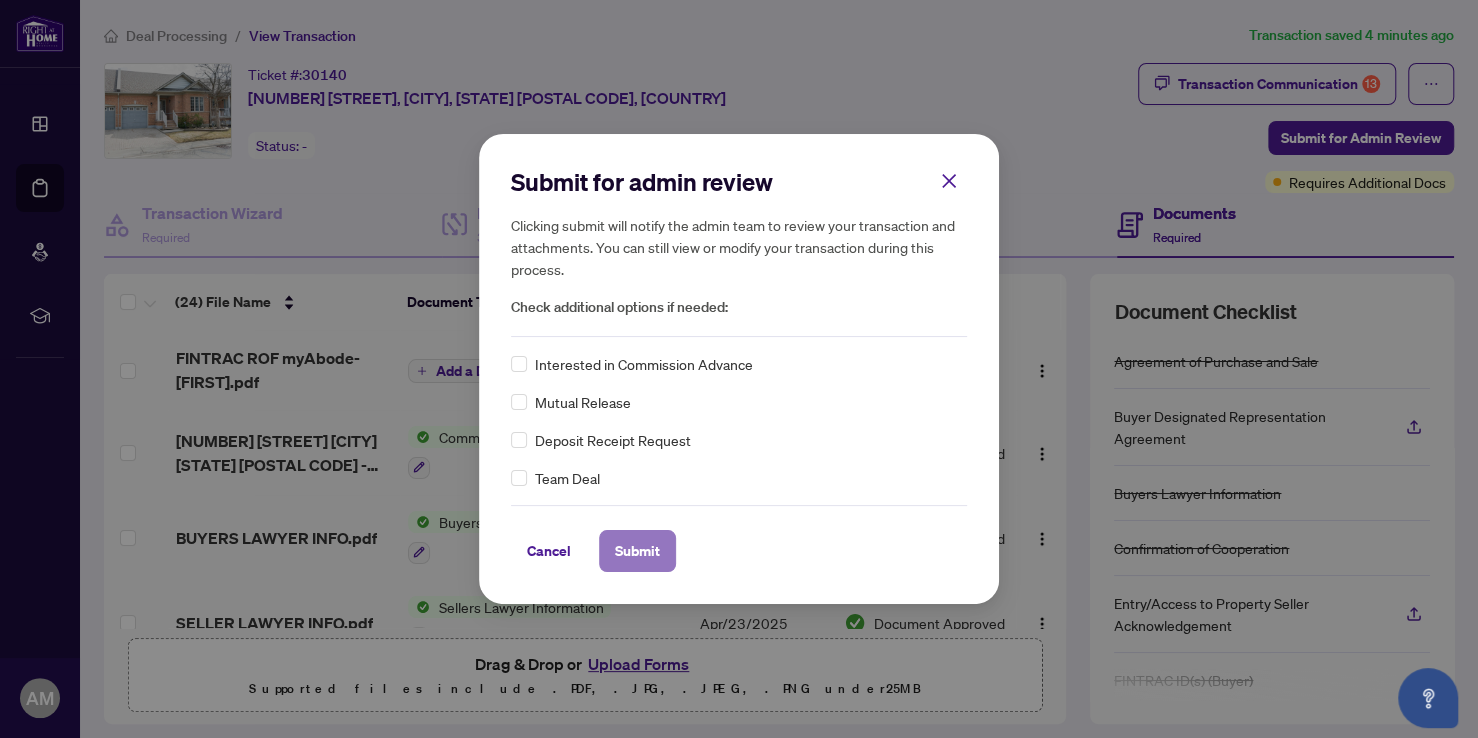 click on "Submit" at bounding box center [637, 551] 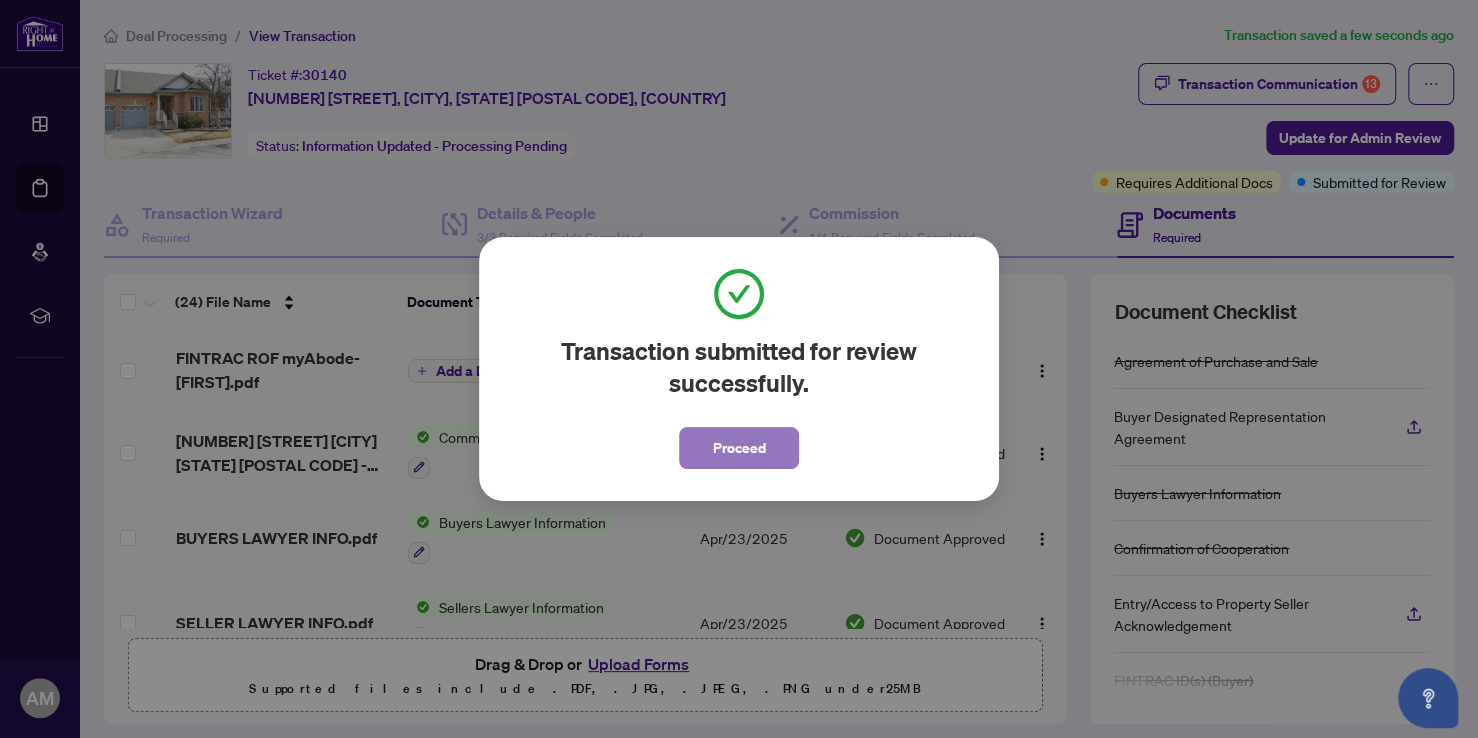 click on "Proceed" at bounding box center [739, 448] 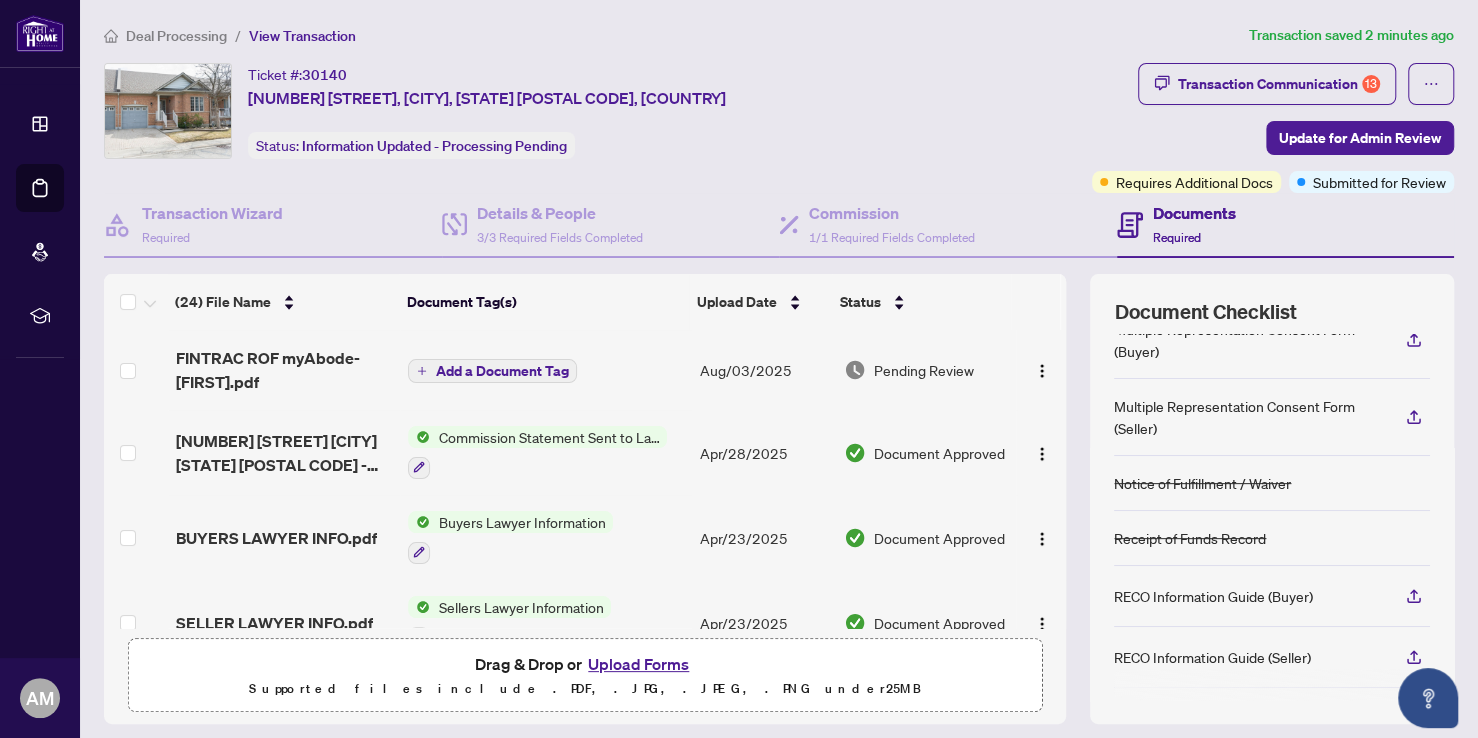 scroll, scrollTop: 523, scrollLeft: 0, axis: vertical 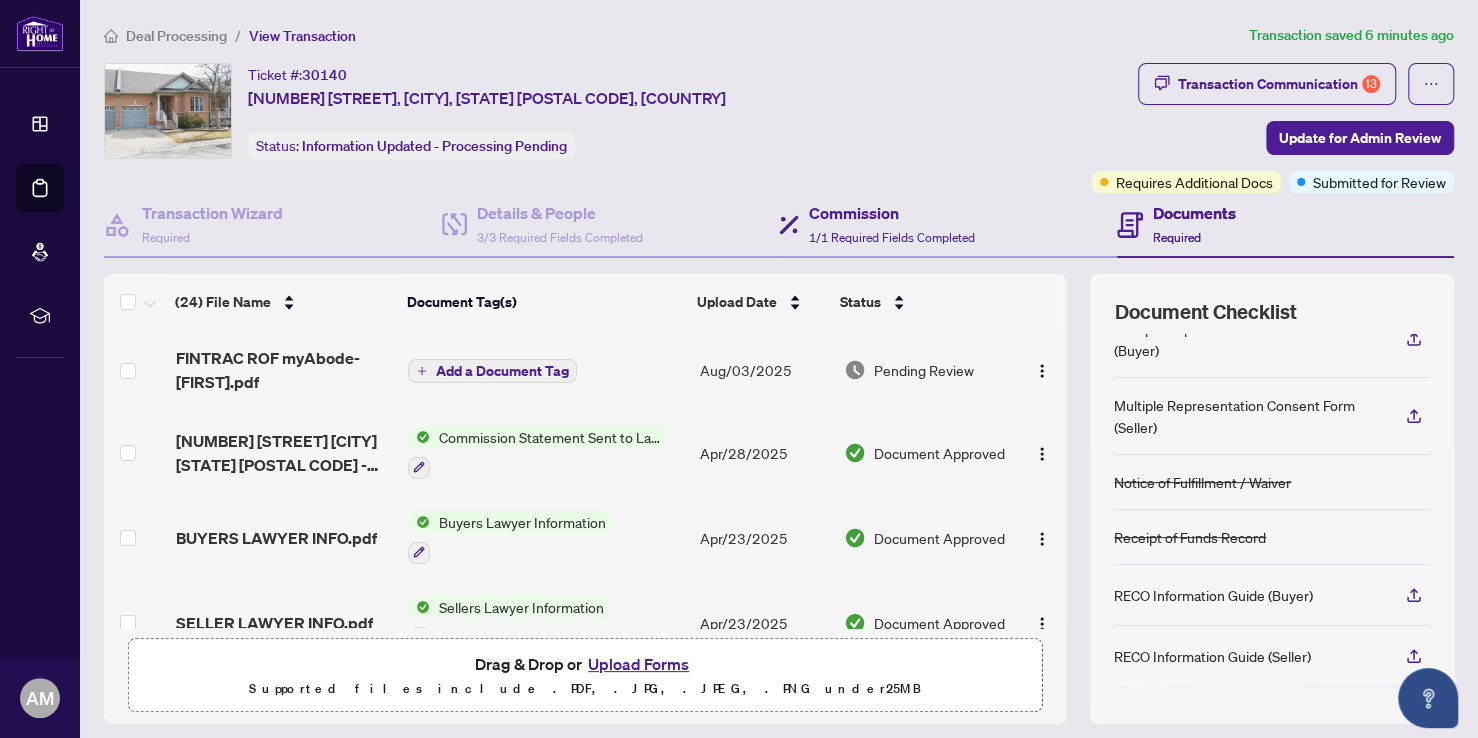 drag, startPoint x: 216, startPoint y: 589, endPoint x: 1029, endPoint y: 231, distance: 888.3316 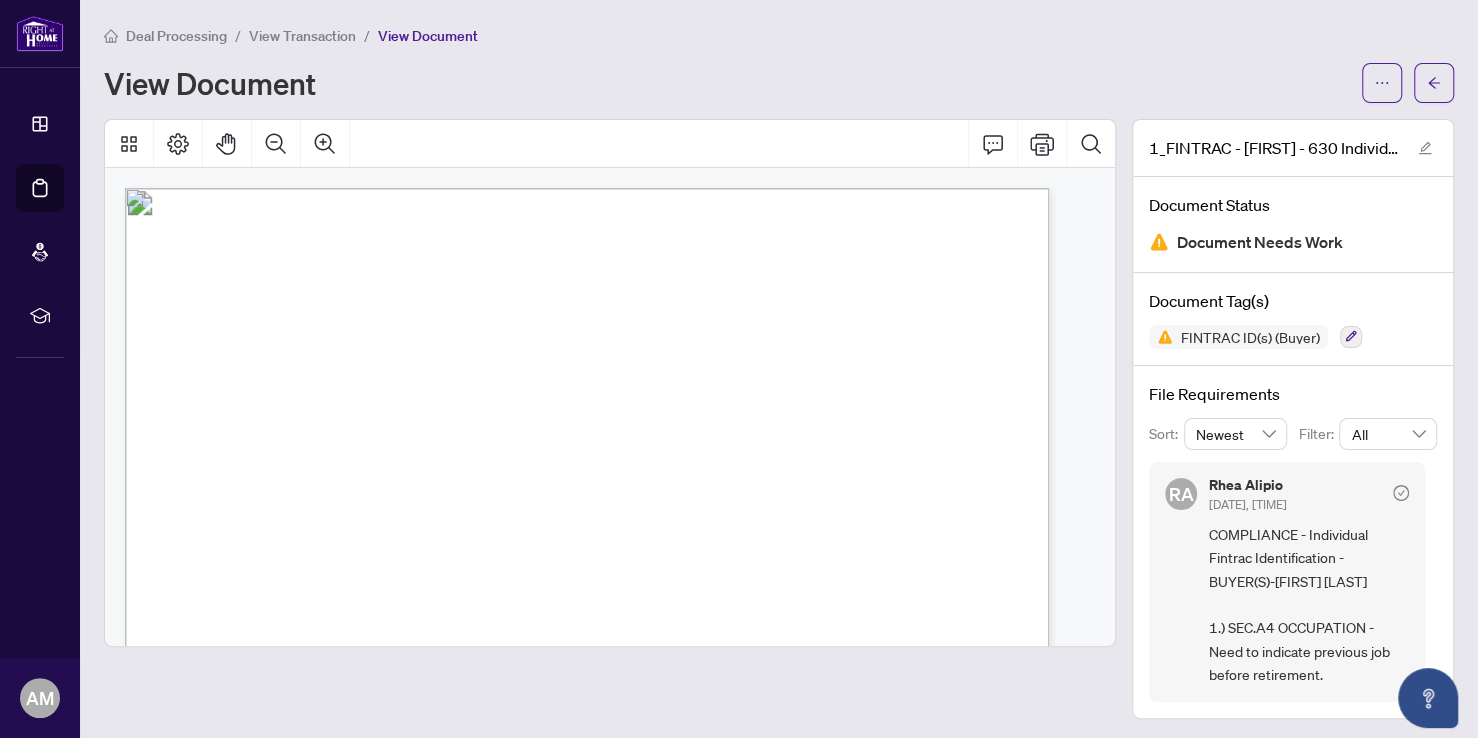 scroll, scrollTop: 13, scrollLeft: 0, axis: vertical 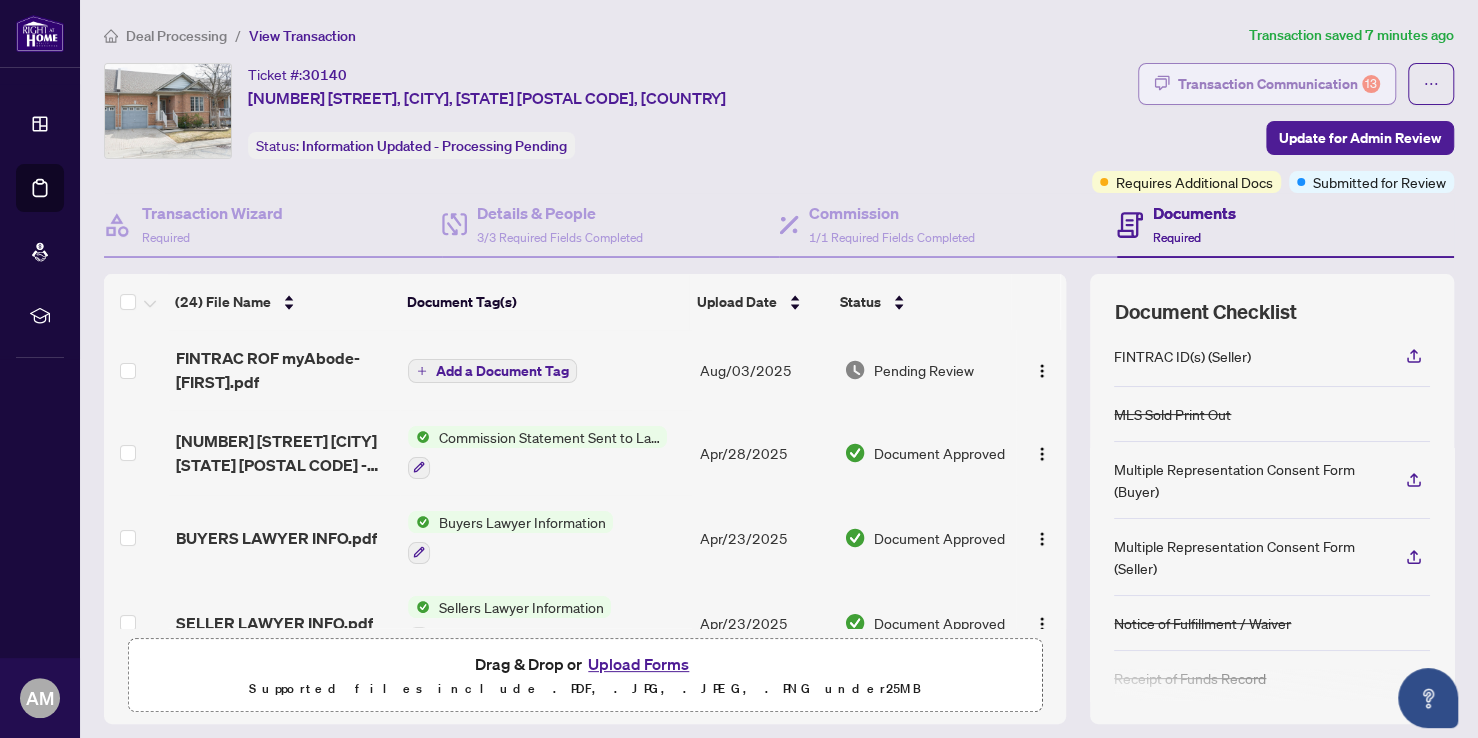 click on "Transaction Communication 13" at bounding box center (1279, 84) 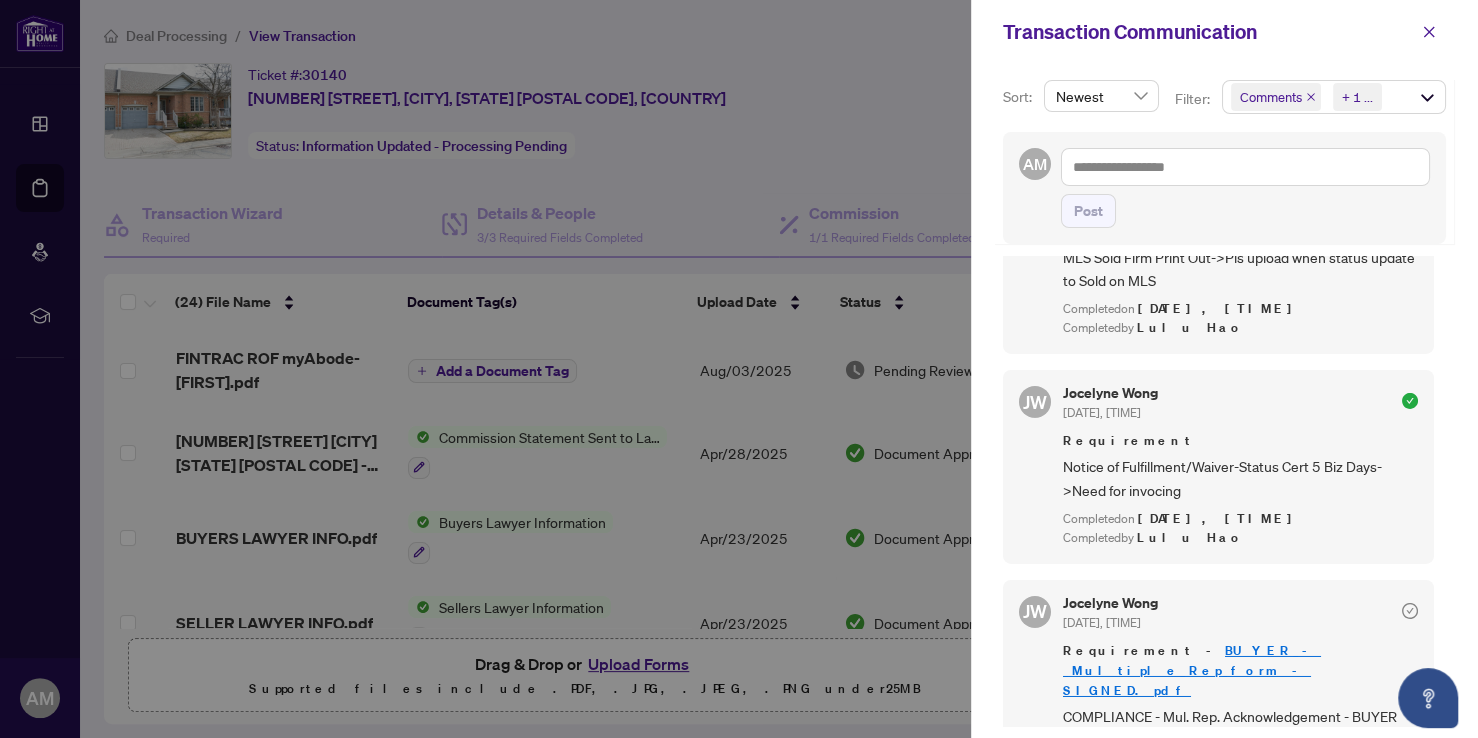 scroll, scrollTop: 4233, scrollLeft: 0, axis: vertical 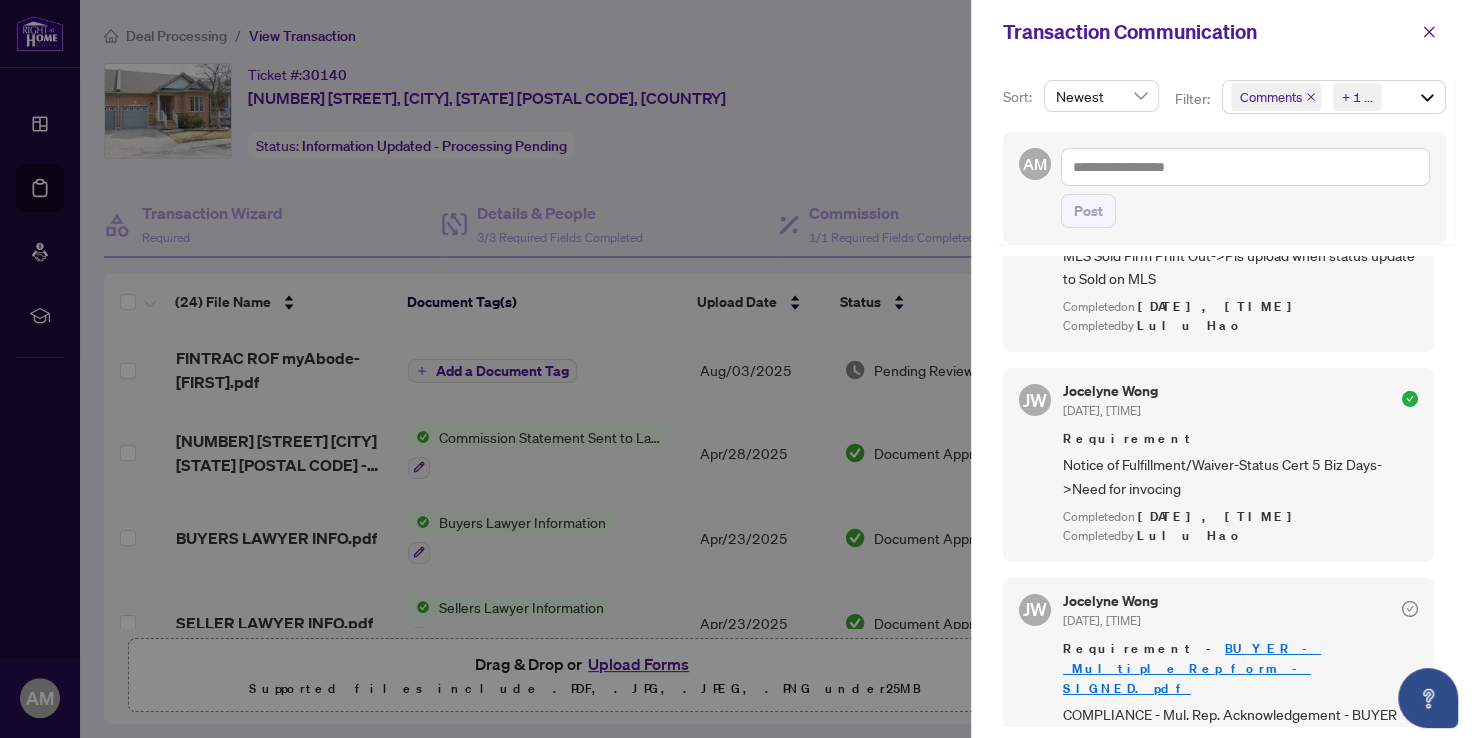 click on "BUYER_-_Multiple_Rep_form - SIGNED.pdf" at bounding box center (1192, 668) 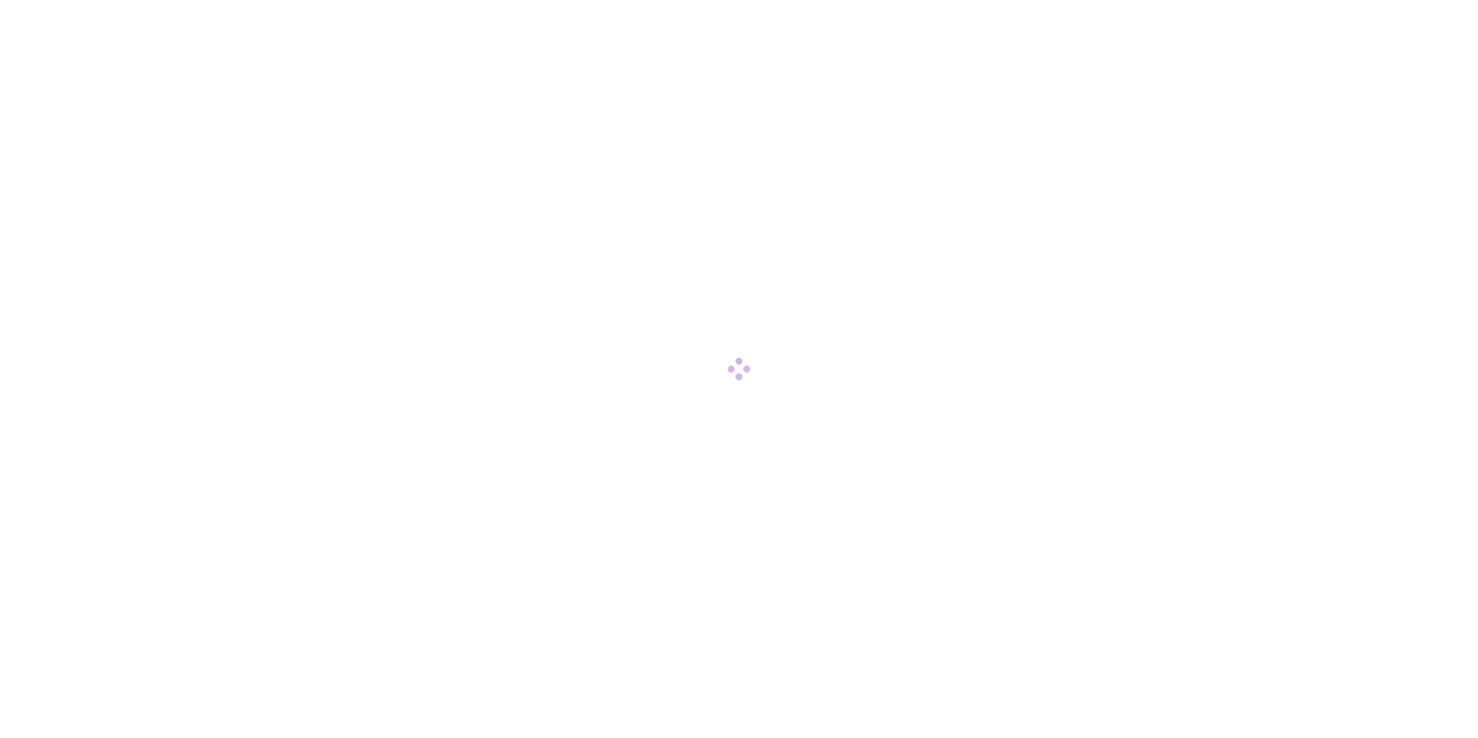 scroll, scrollTop: 0, scrollLeft: 0, axis: both 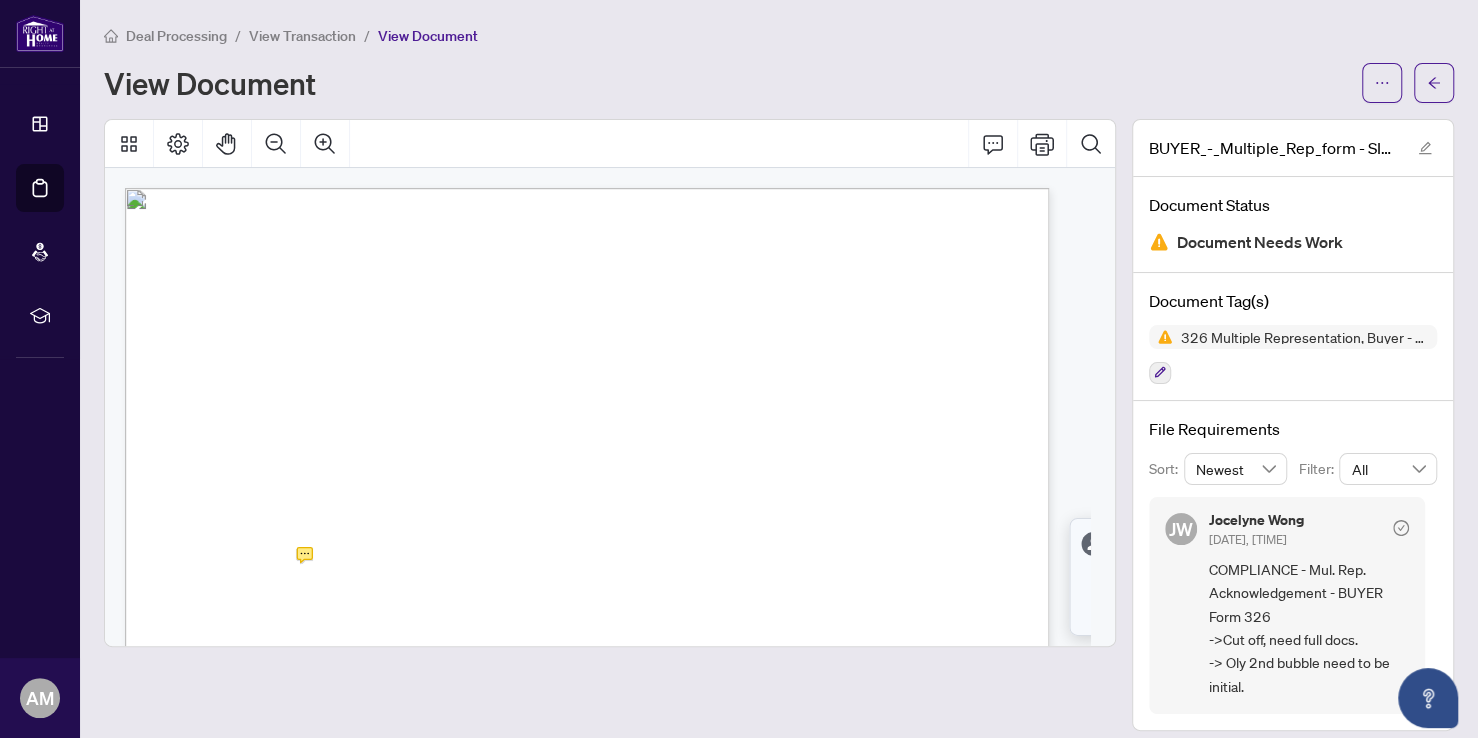 drag, startPoint x: 1415, startPoint y: 81, endPoint x: 1364, endPoint y: 21, distance: 78.74643 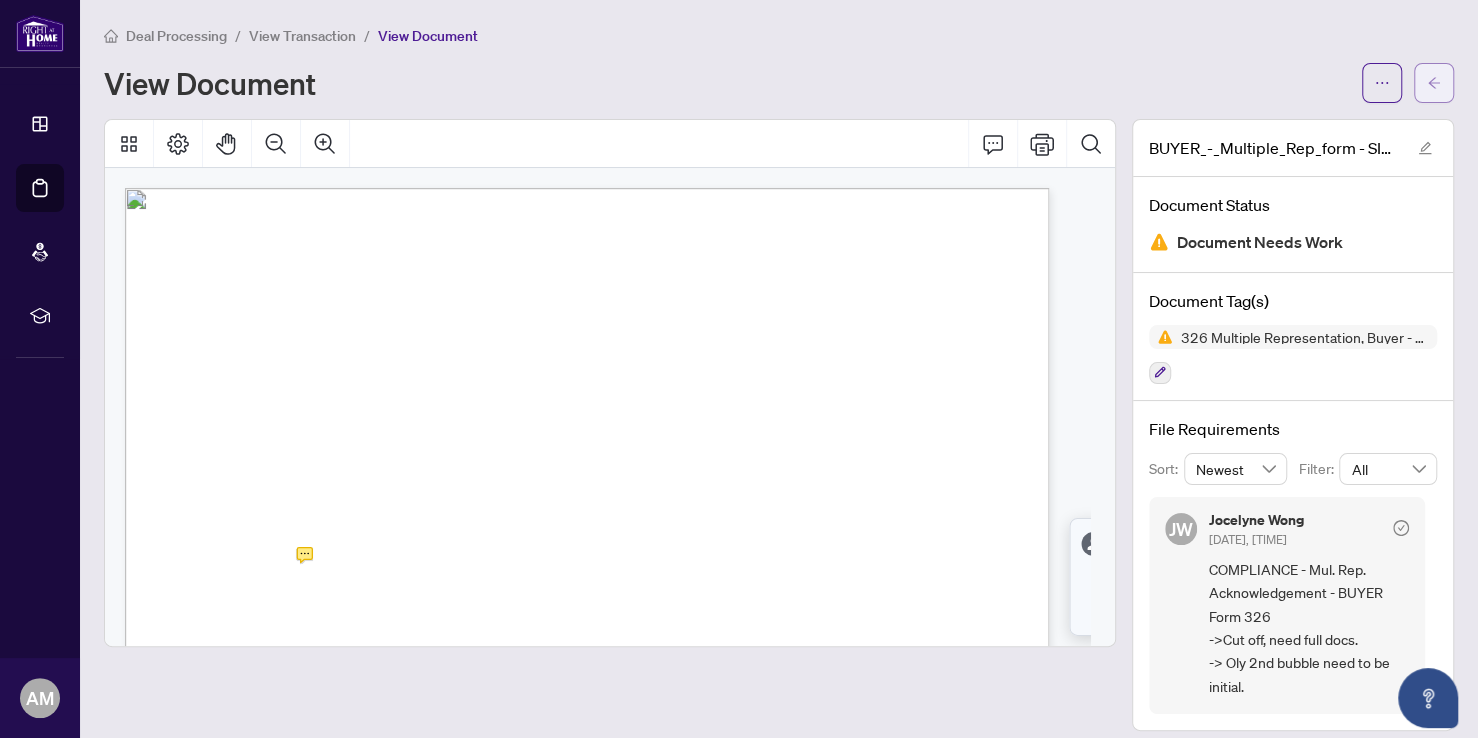 click 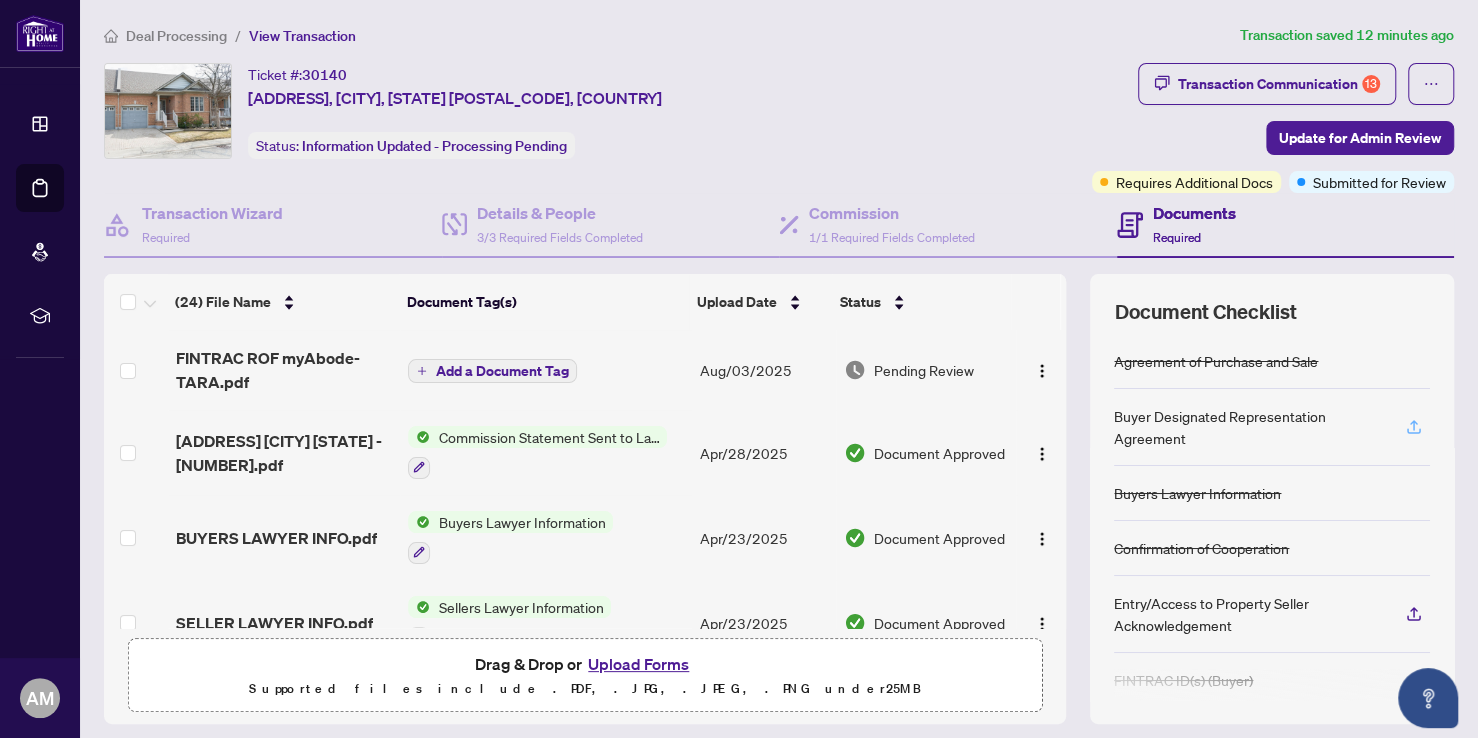 click 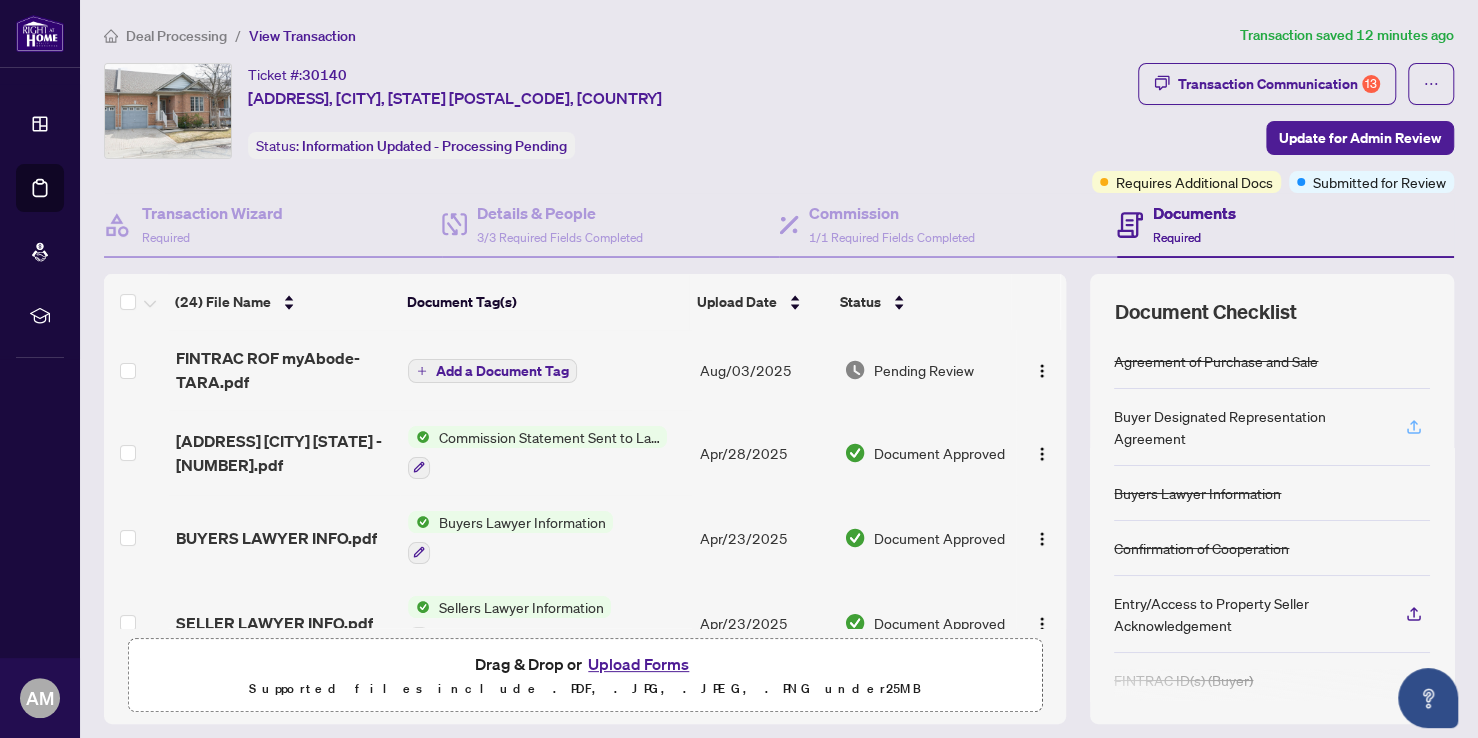 click 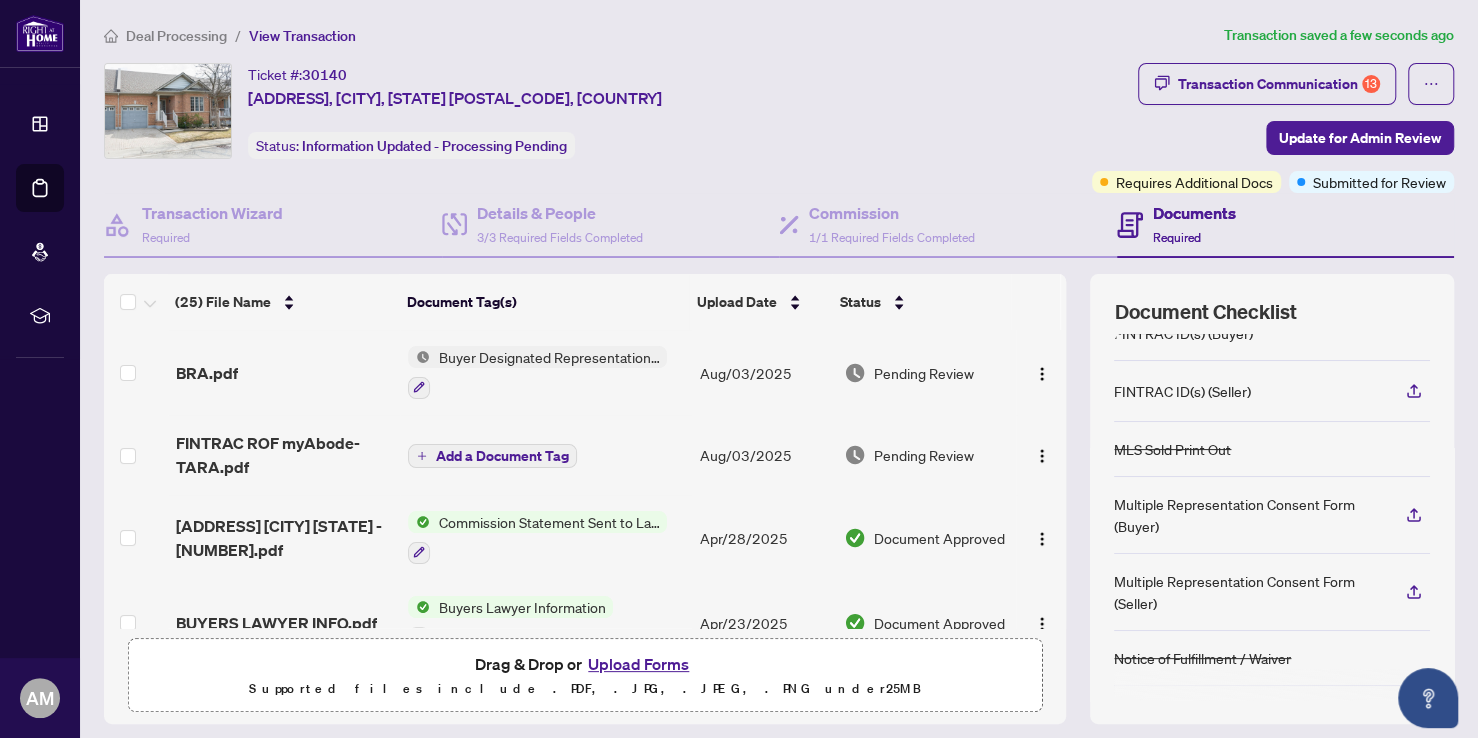 scroll, scrollTop: 328, scrollLeft: 0, axis: vertical 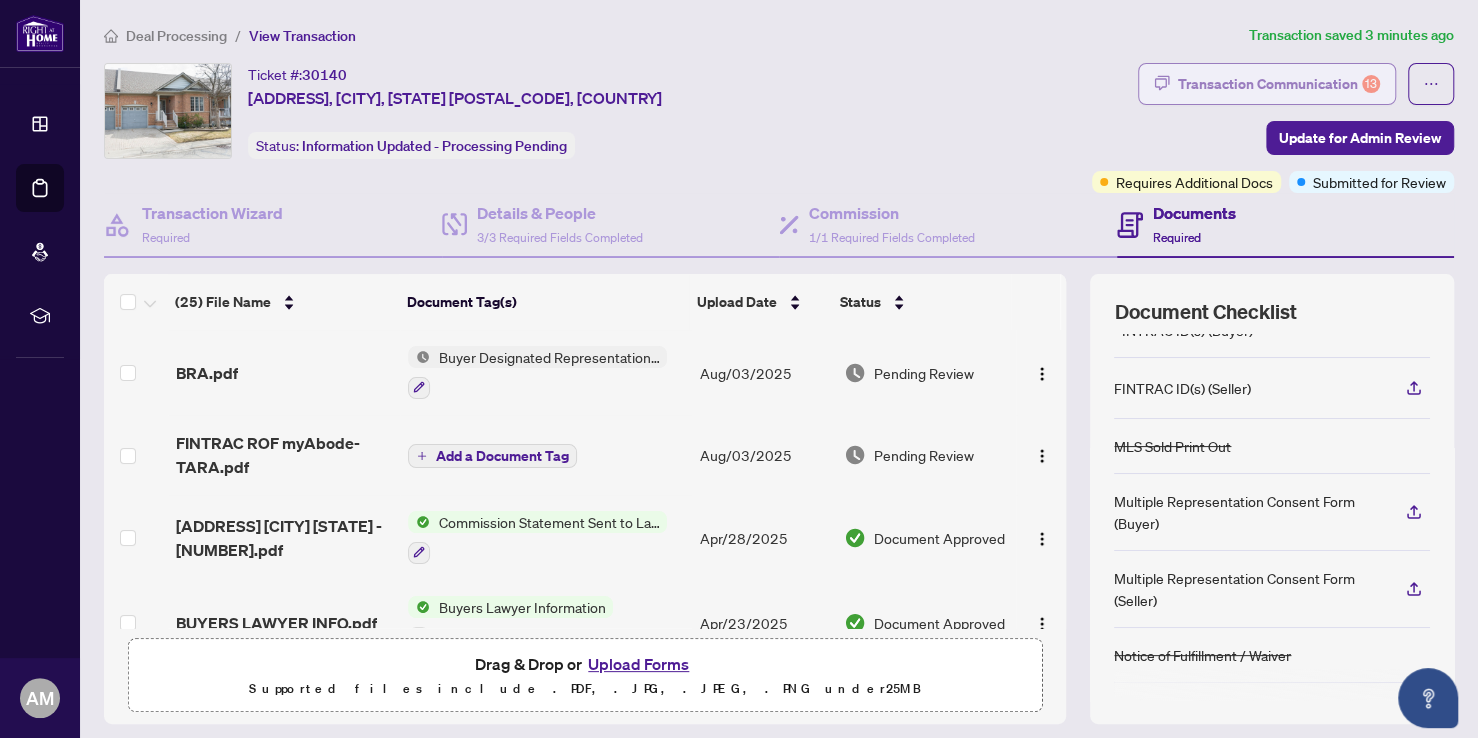 click on "Transaction Communication 13" at bounding box center [1279, 84] 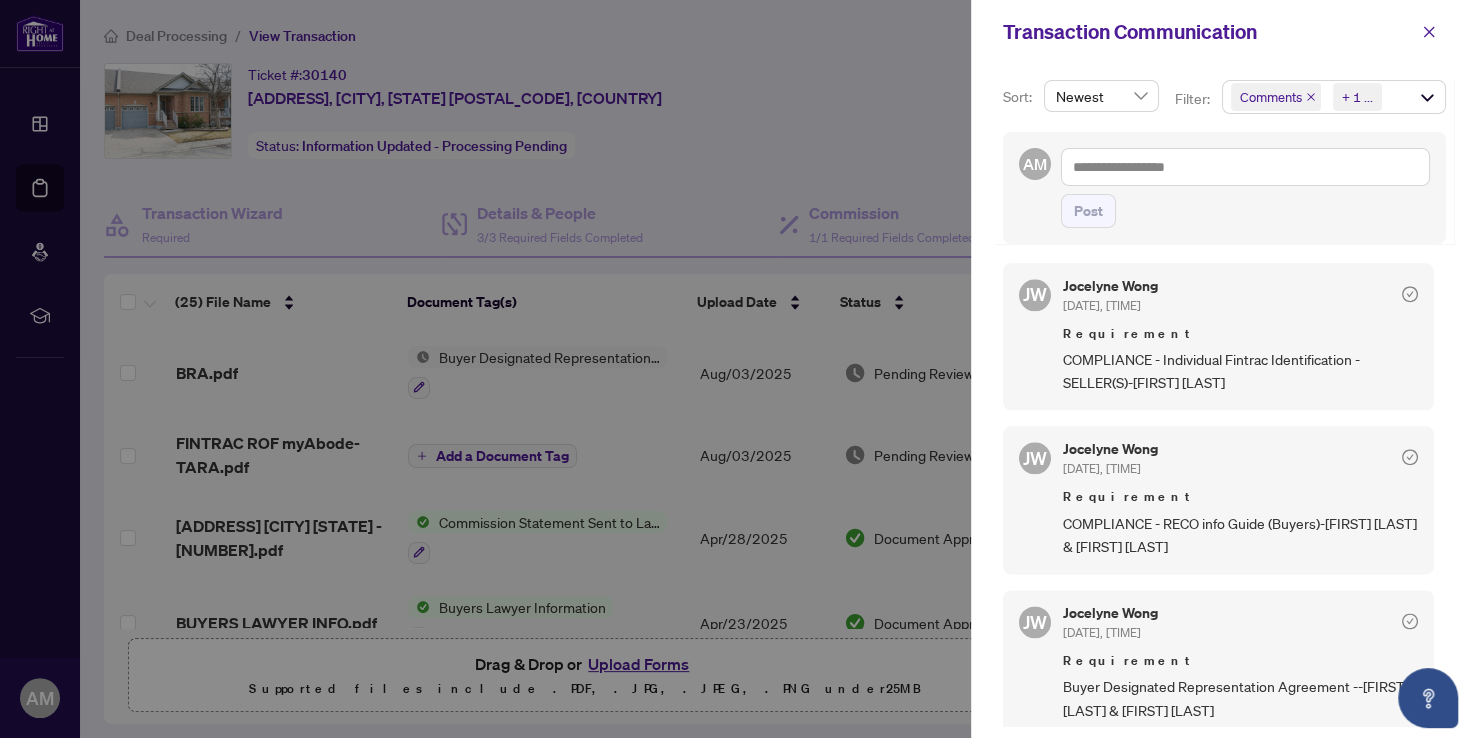 scroll, scrollTop: 1536, scrollLeft: 0, axis: vertical 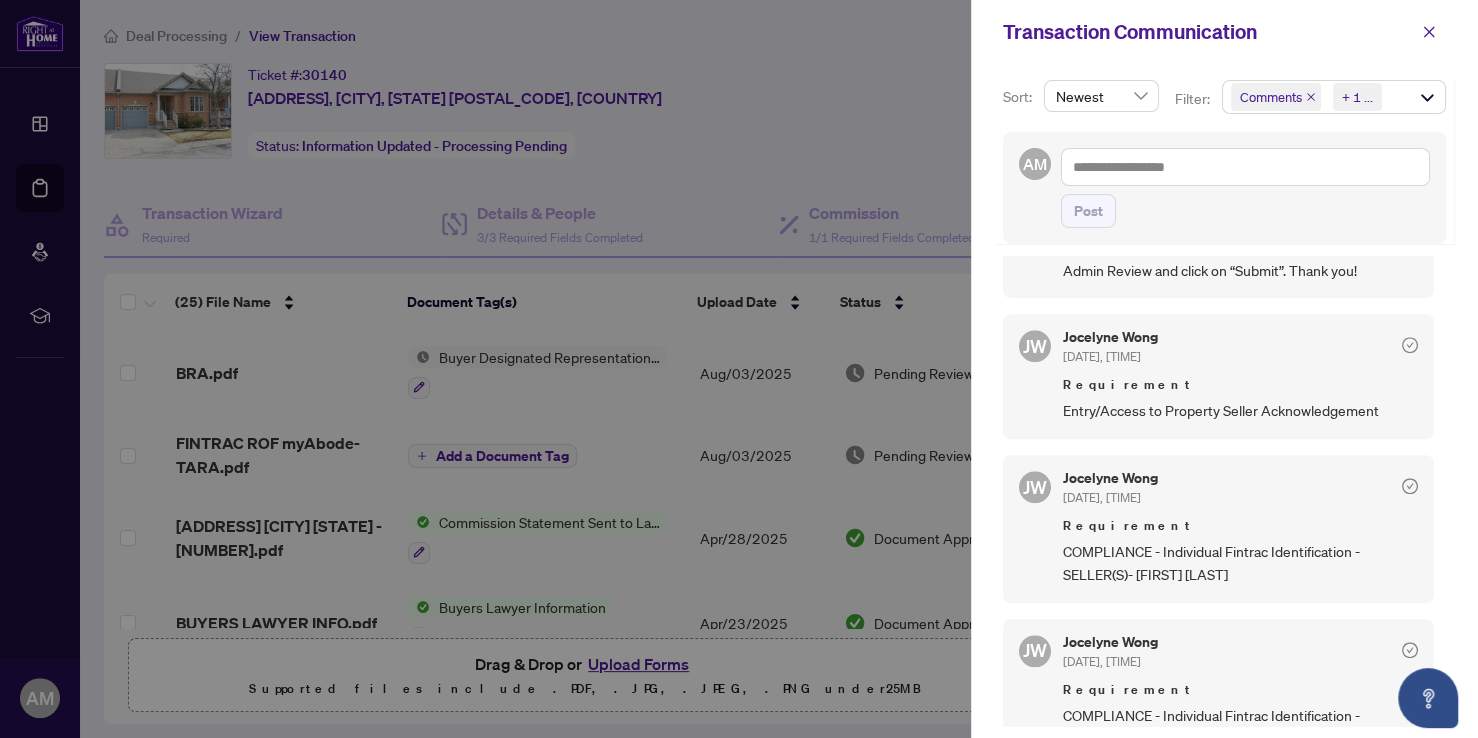 click on "Comments Requirements + 1 ..." at bounding box center [1334, 97] 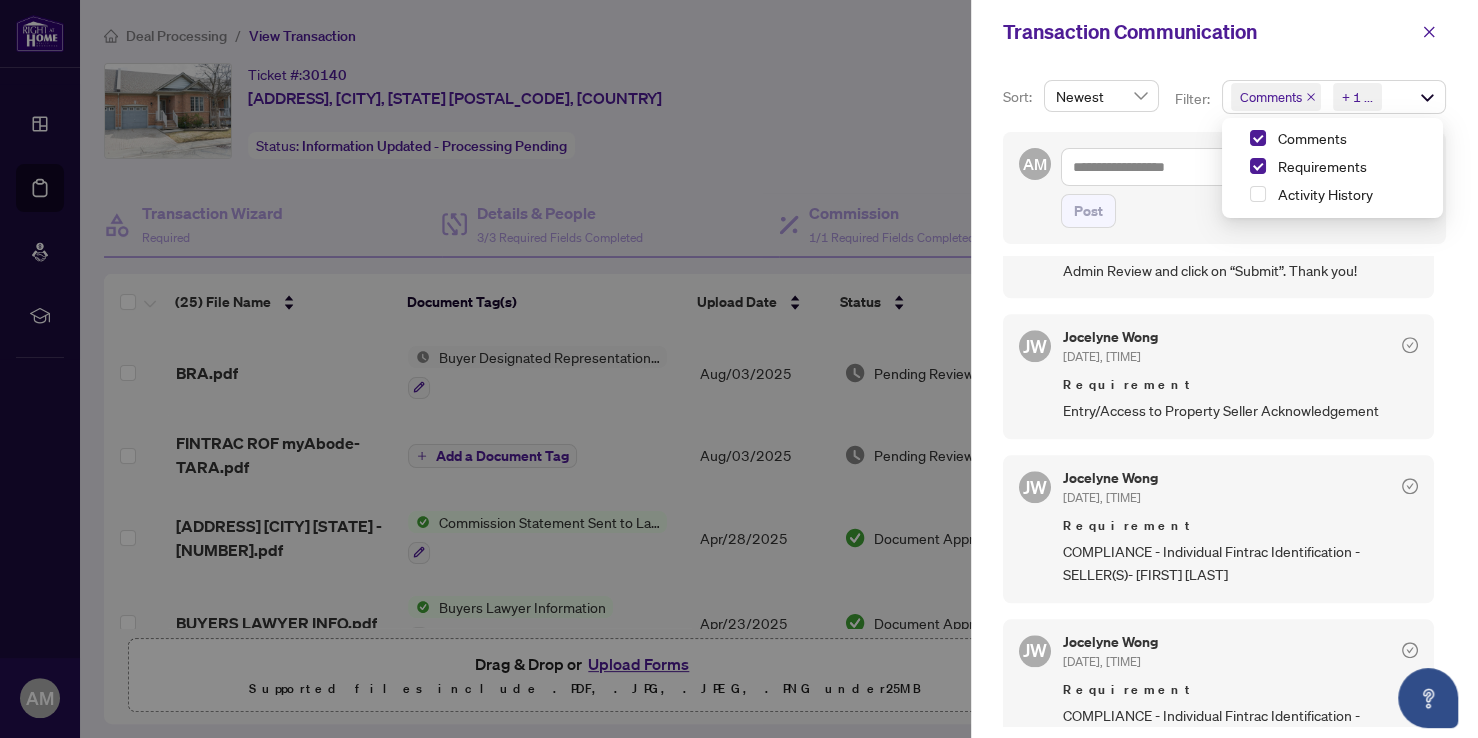 click on "Sort: Newest Filter: Comments Requirements + 1 ...   Comments Requirements Activity History AM Post RA Rhea Alipio   Apr/28/2025, 02:58pm Requirement    -  1_FINTRAC - TARA - 630 Individual Identification Record A - PropTx-OREA.pdf COMPLIANCE - Individual Fintrac Identification - BUYER(S)-TARA RAMCHARITAR
1.) SEC.A4 OCCUPATION - Need to indicate previous job before retirement. LH Lulu Hao   Apr/22/2025, 01:46pm Requirement    -  SIGNED - Multiple Rep - Seller.pdf COMPLIANCE - Mul. Rep. Acknowledgement - SELLER Form 325-Only 2nd bubble need to be initials Completed  on   Apr/28/2025, 02:56pm Completed  by   Rhea Alipio JW Jocelyne Wong   Apr/17/2025, 11:09am JW Jocelyne Wong   Apr/17/2025, 11:08am JW Jocelyne Wong   Apr/17/2025, 11:08am Requirement   Entry/Access to Property Seller Acknowledgement JW Jocelyne Wong   Apr/17/2025, 11:05am Requirement   COMPLIANCE - Individual Fintrac Identification - SELLER(S)- Sean Barrett JW Jocelyne Wong   Apr/17/2025, 11:05am Requirement   JW Jocelyne Wong   Requirement" at bounding box center (1224, 401) 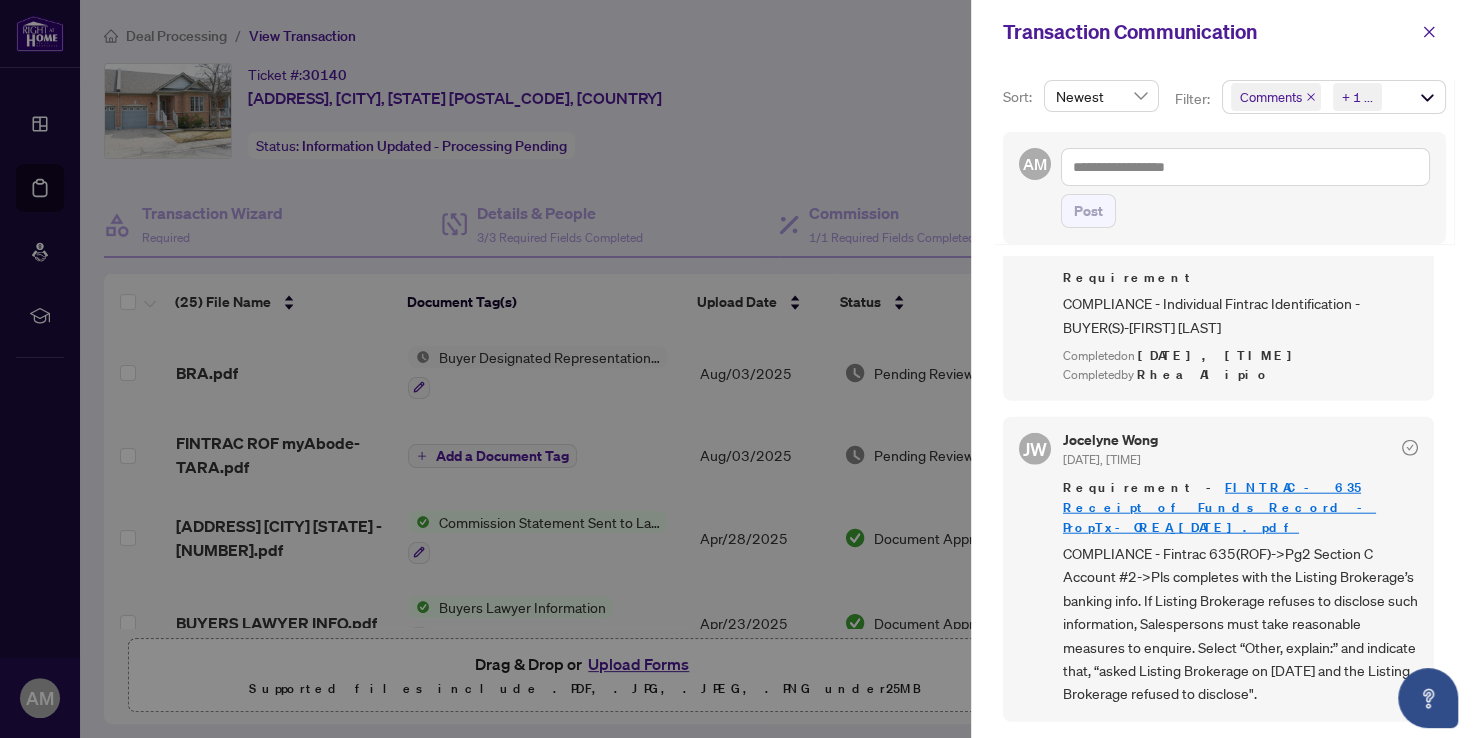 scroll, scrollTop: 3110, scrollLeft: 0, axis: vertical 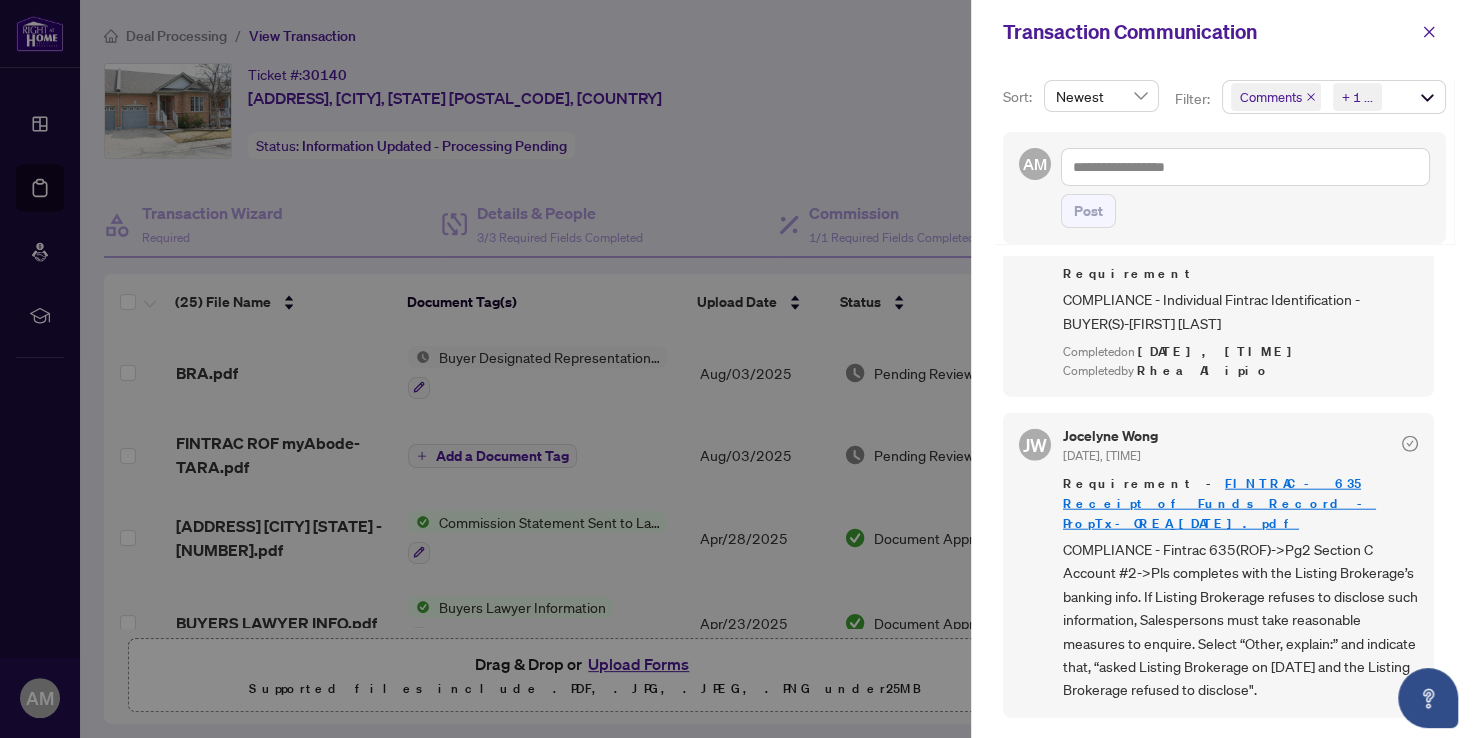 click on "FINTRAC - 635 Receipt of Funds Record - PropTx-OREA_[DATE] [TIME].pdf" at bounding box center [1219, 503] 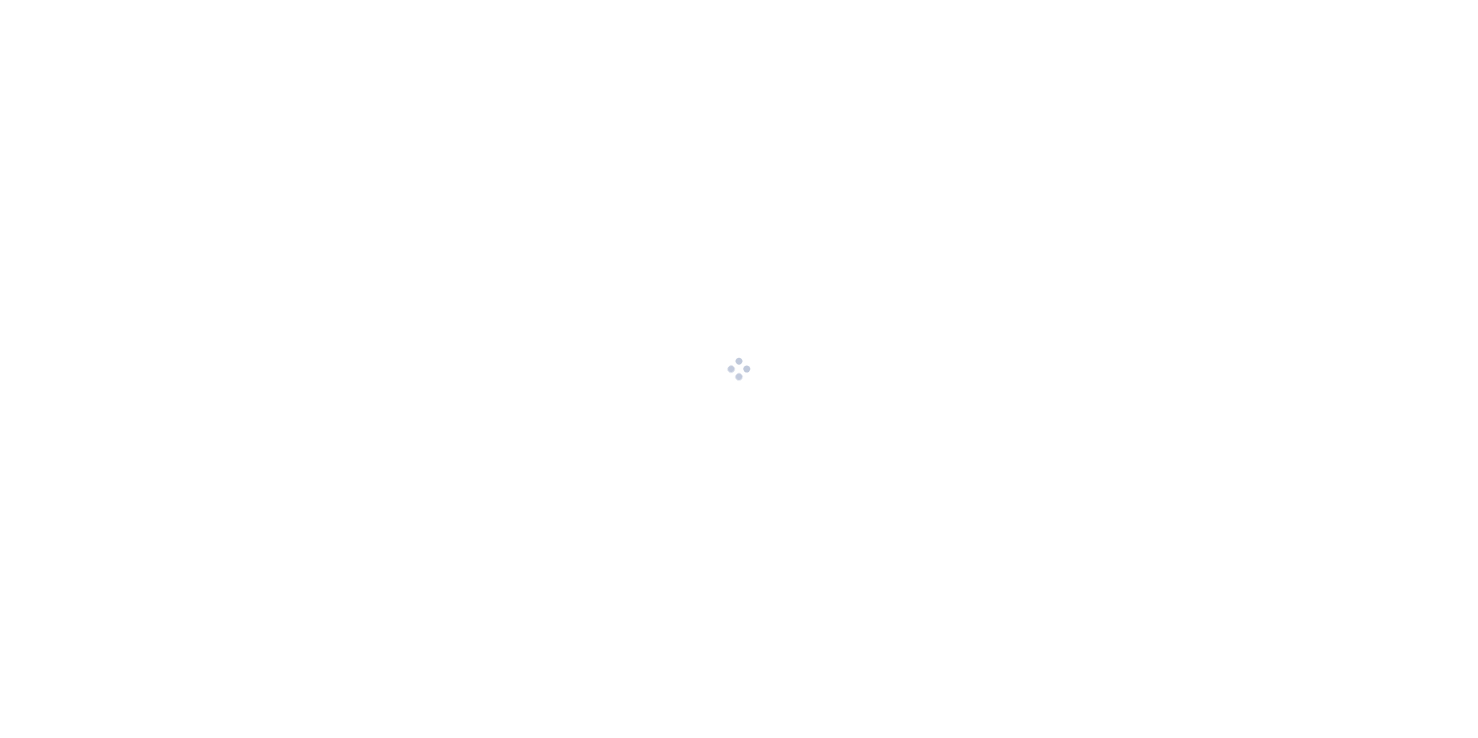 scroll, scrollTop: 0, scrollLeft: 0, axis: both 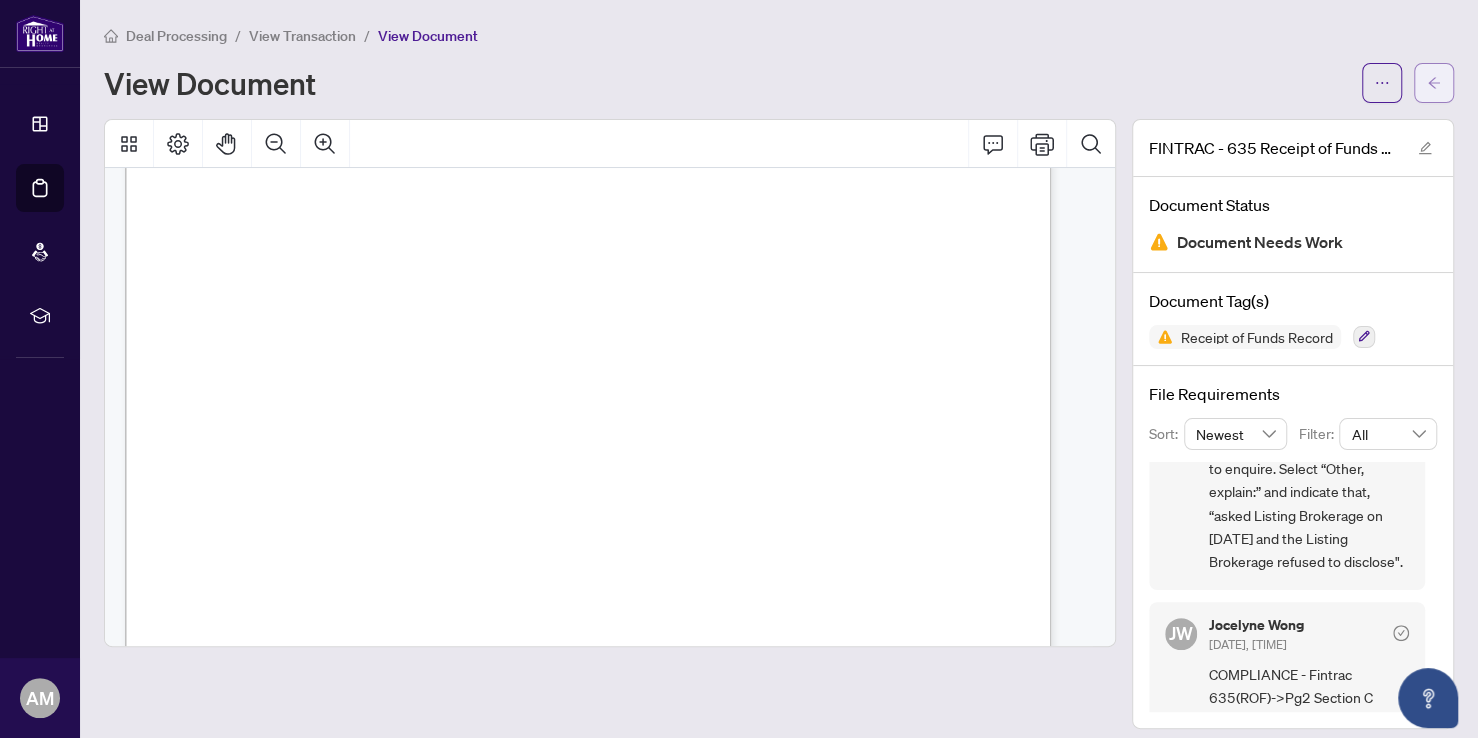 click 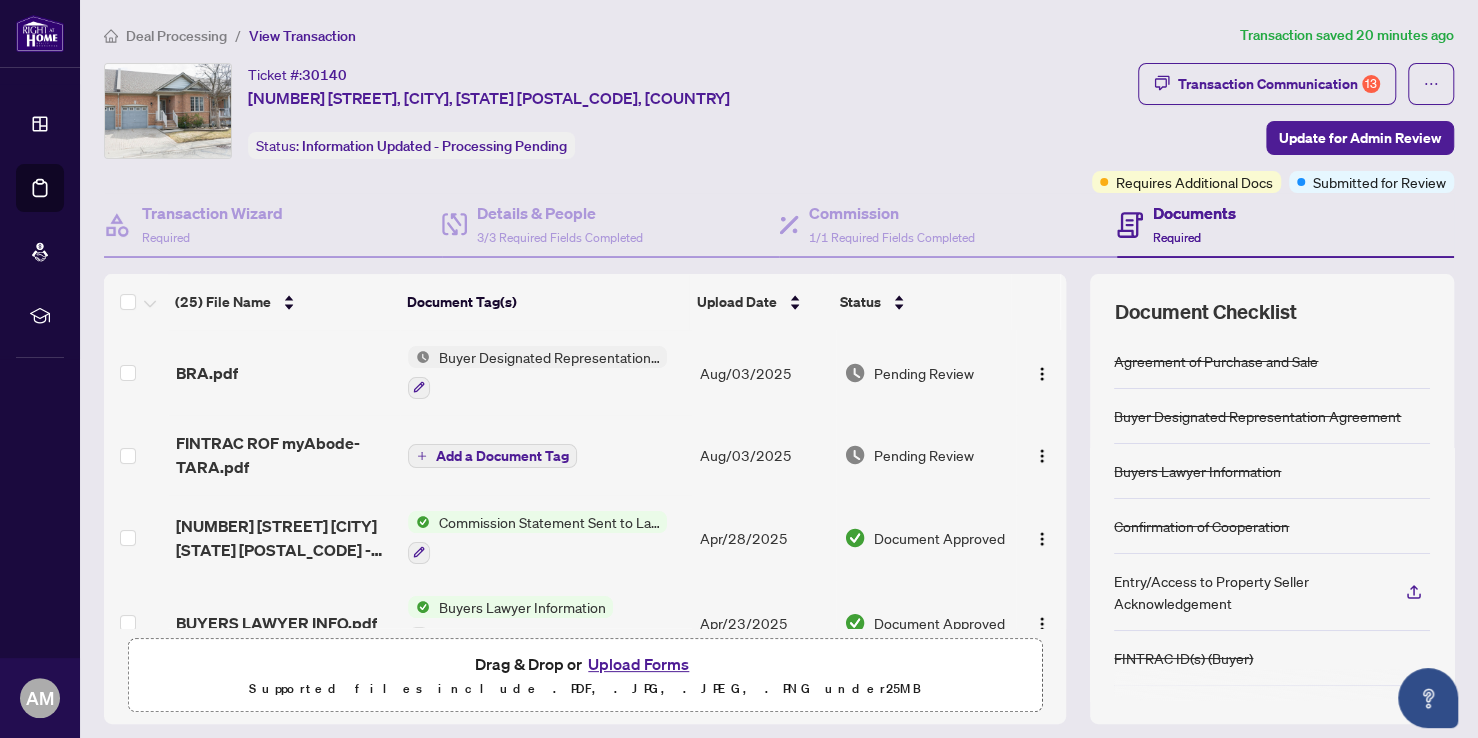 click on "Upload Forms" at bounding box center (638, 664) 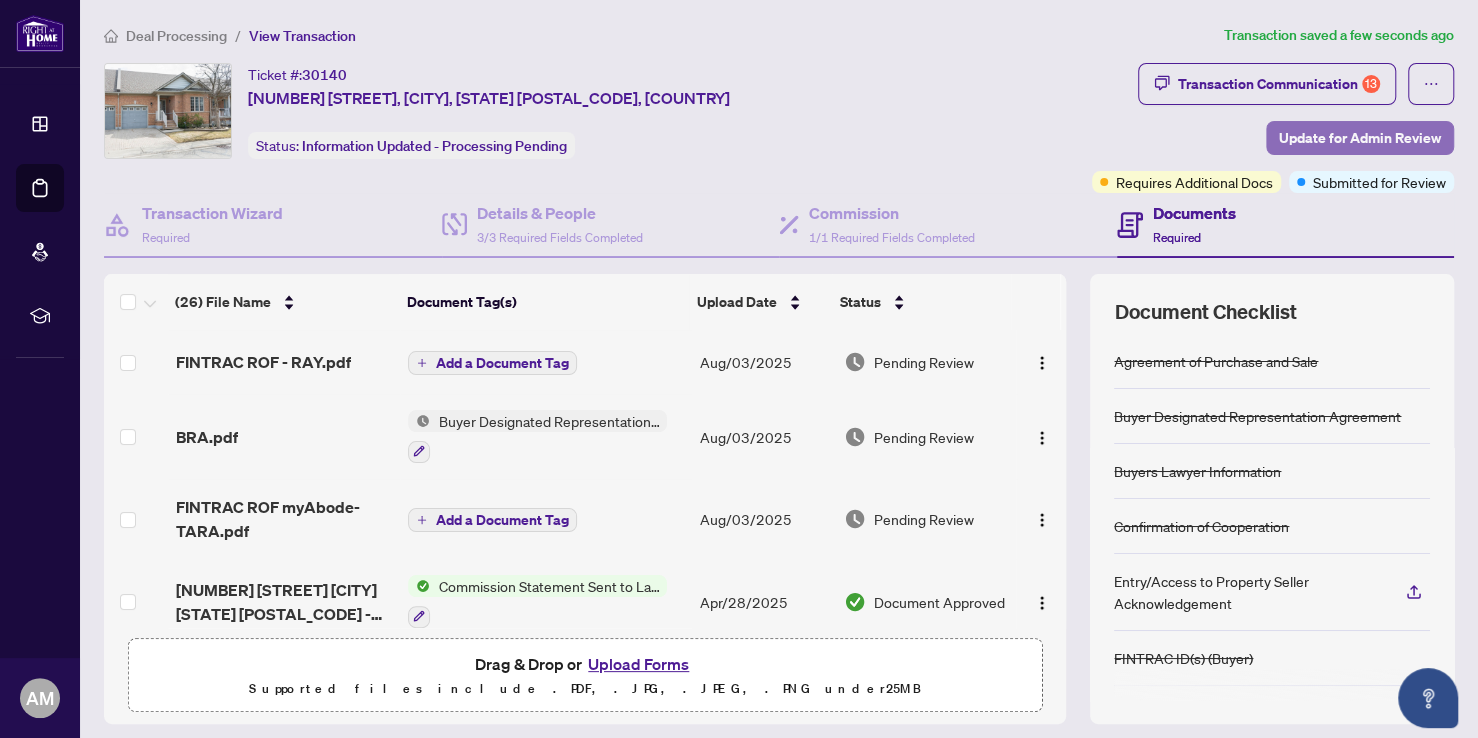 click on "Update for Admin Review" at bounding box center [1360, 138] 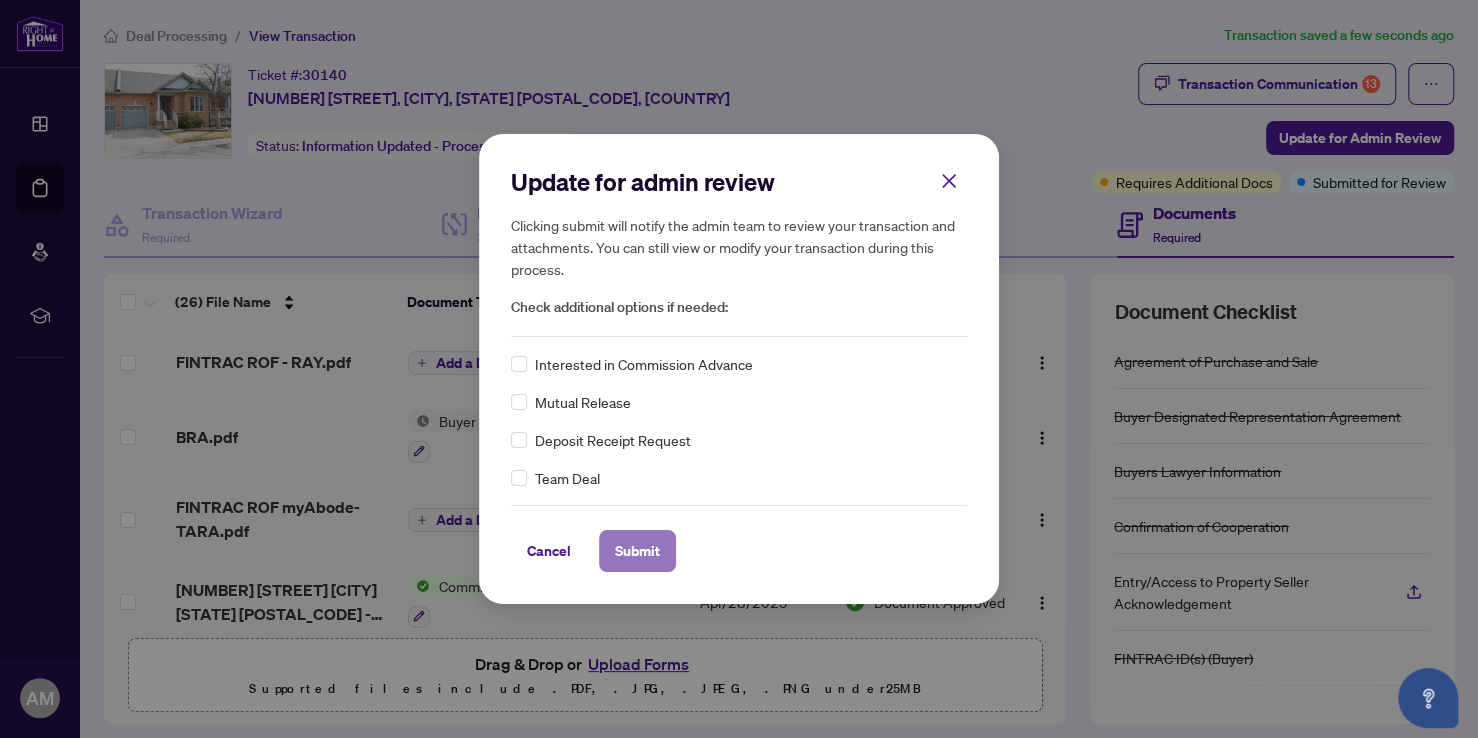 click on "Submit" at bounding box center [637, 551] 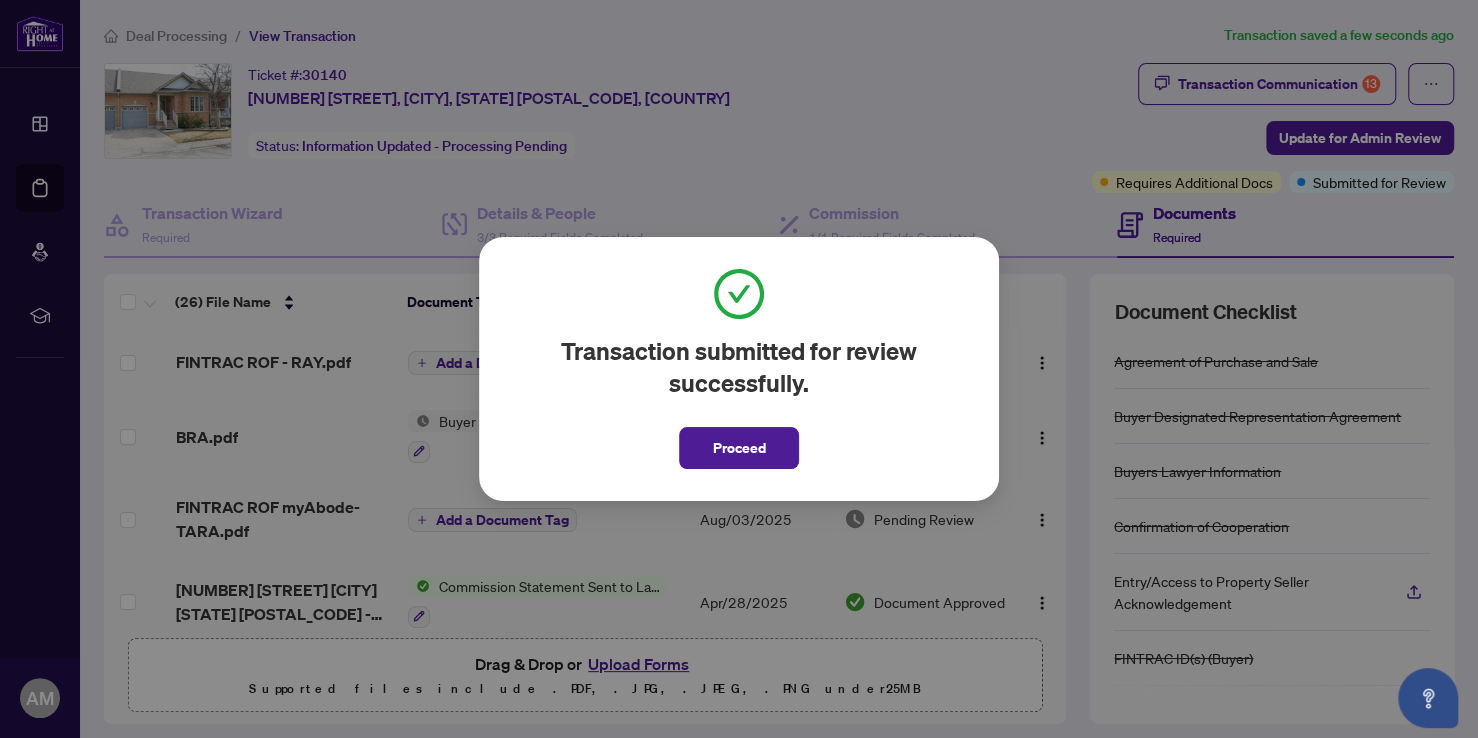 click on "Proceed" at bounding box center (739, 448) 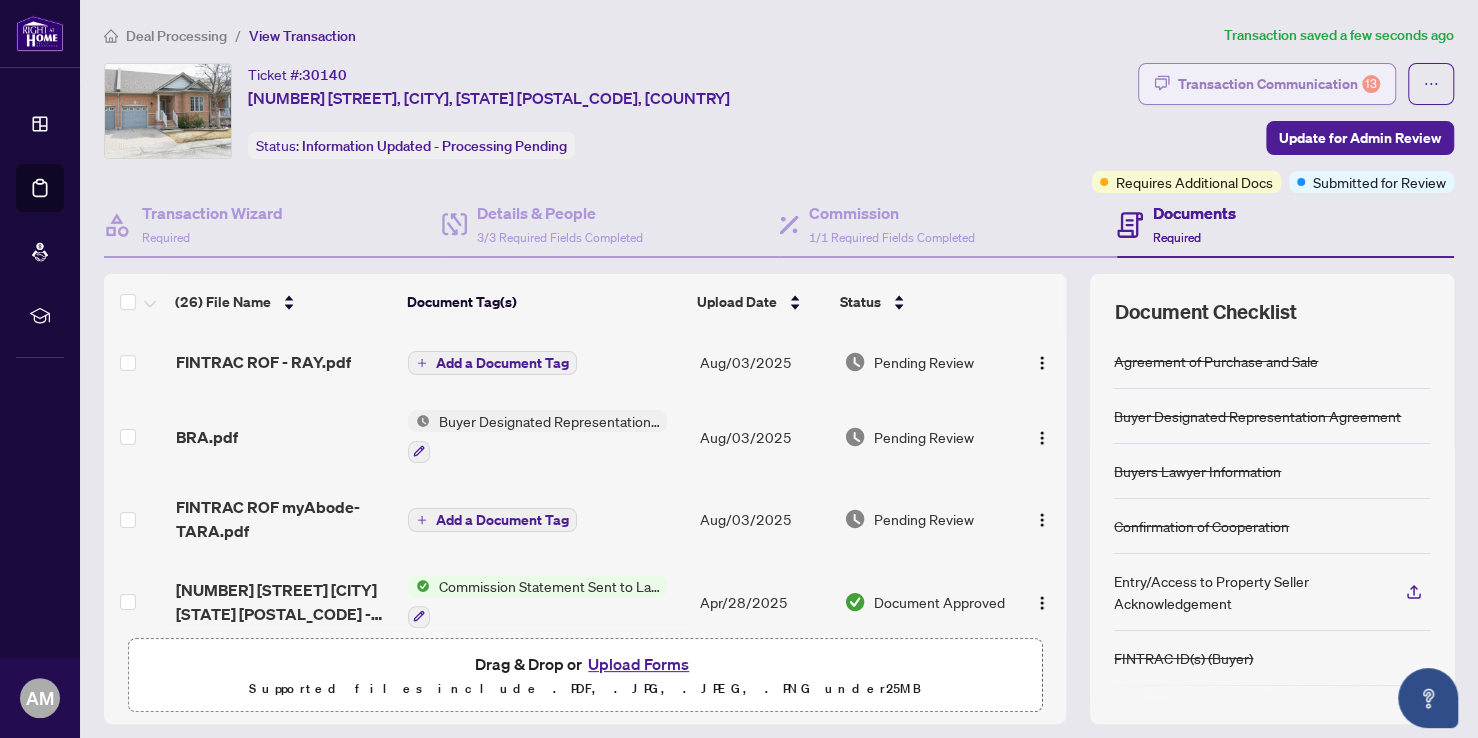 click on "Transaction Communication 13" at bounding box center [1279, 84] 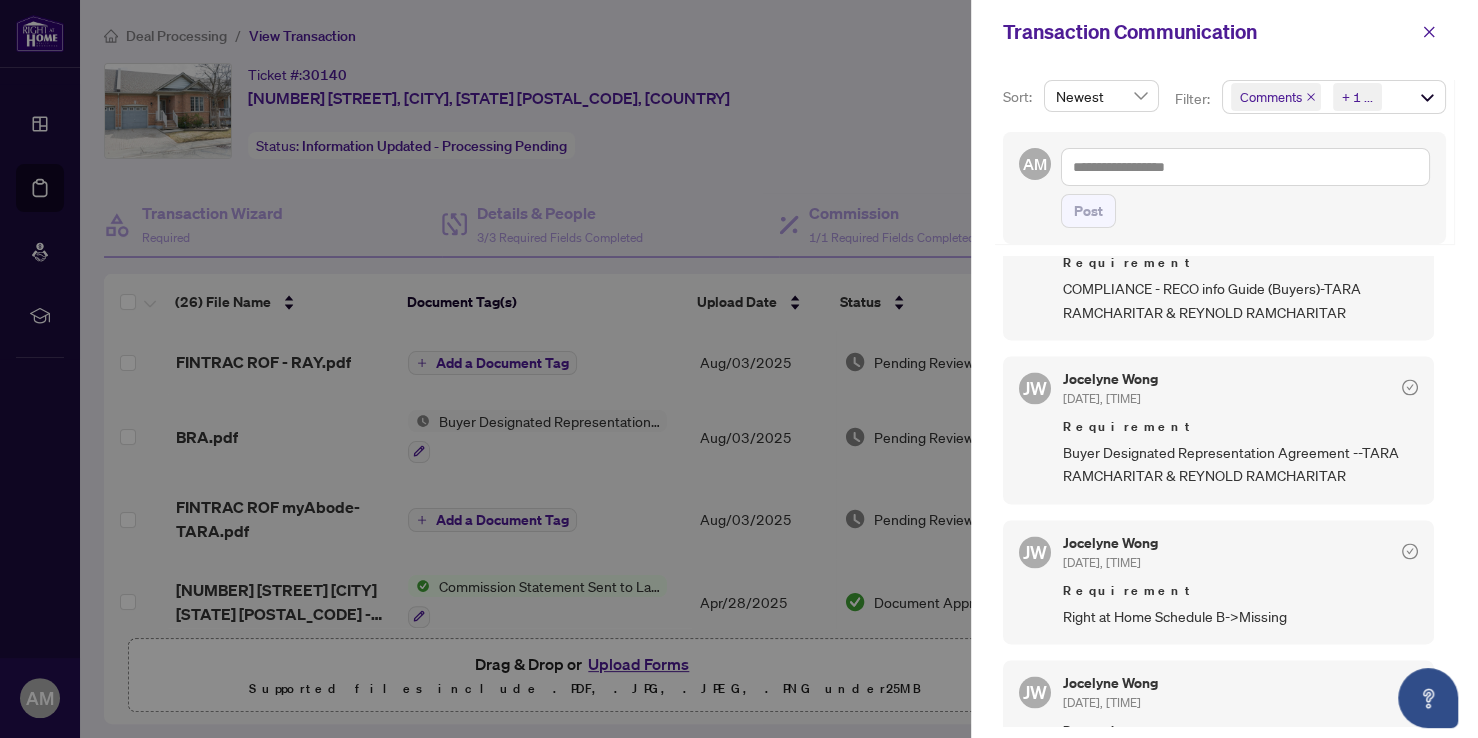 scroll, scrollTop: 1752, scrollLeft: 0, axis: vertical 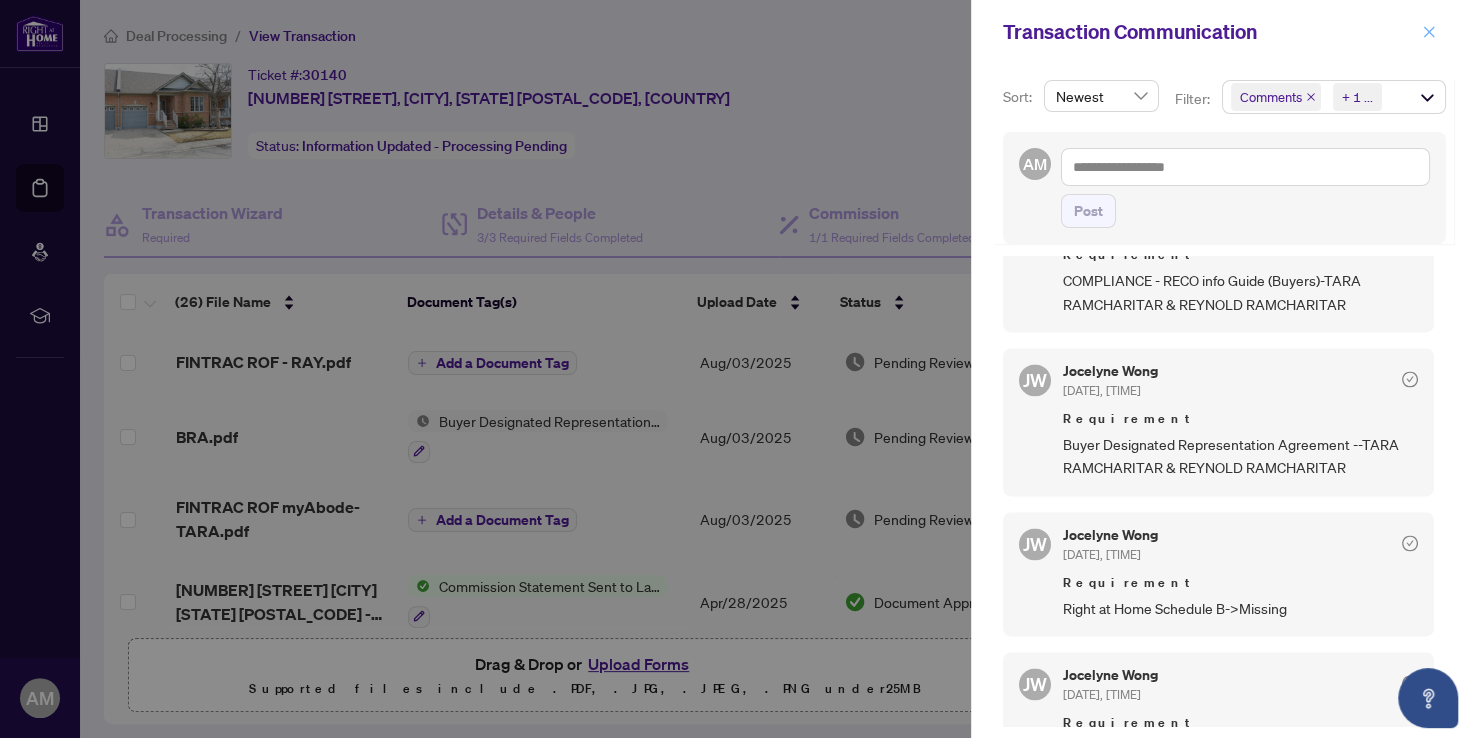 click 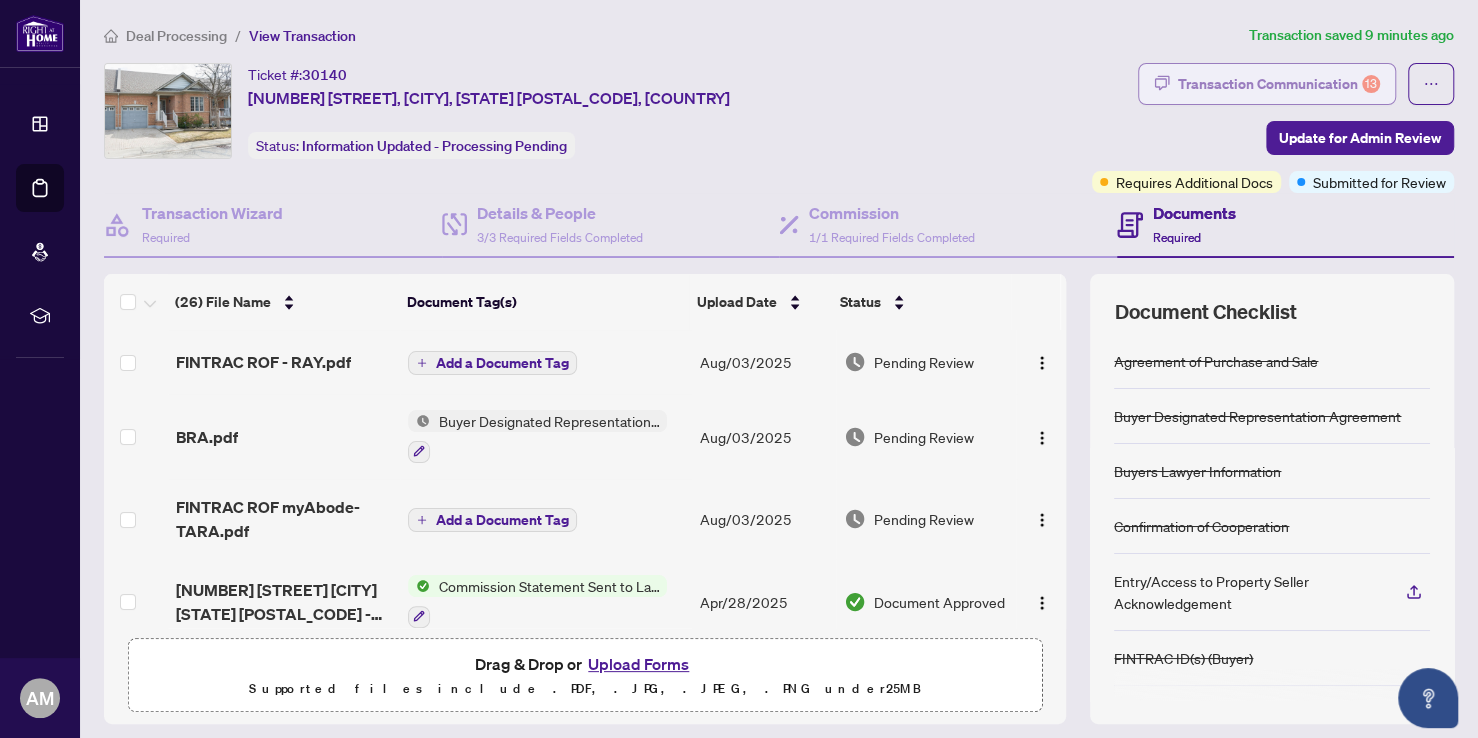 click on "Transaction Communication 13" at bounding box center (1279, 84) 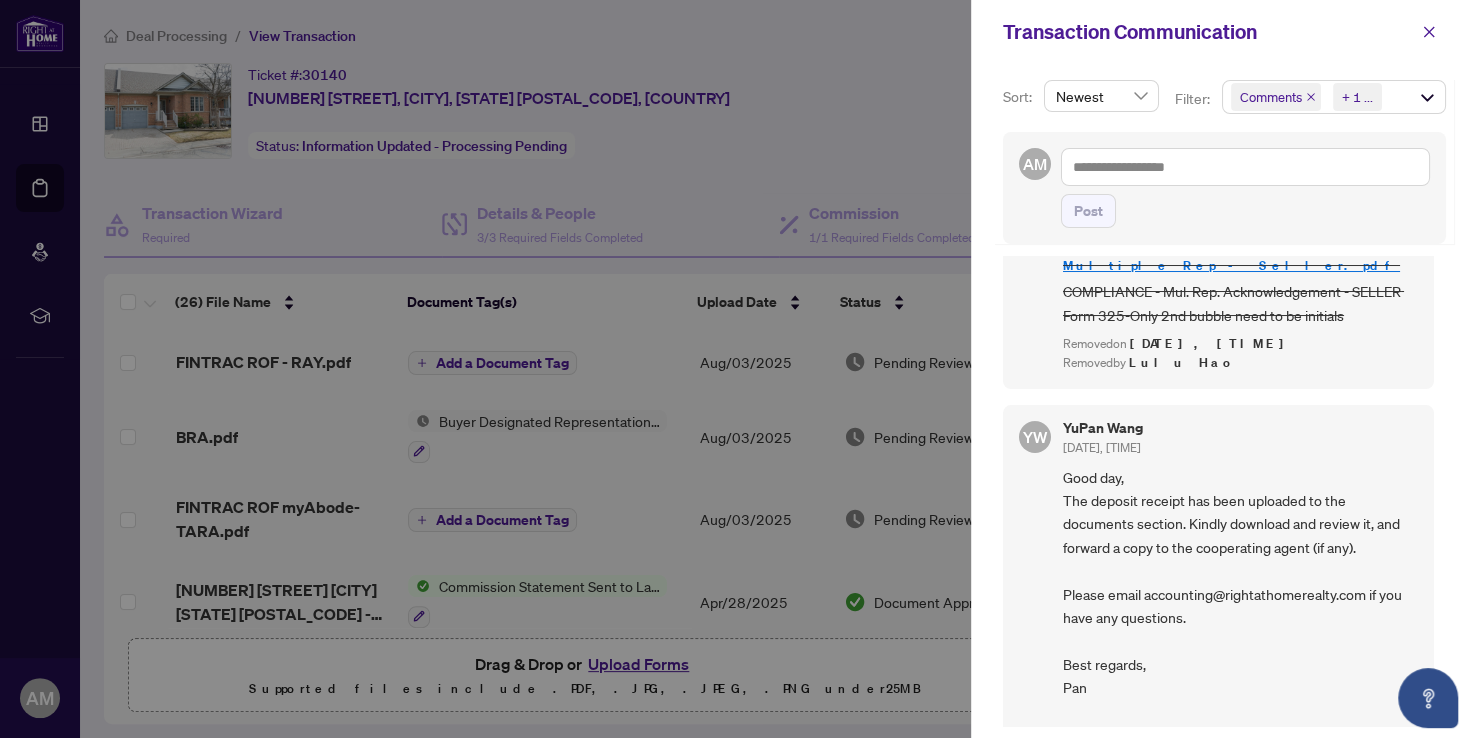 scroll, scrollTop: 5020, scrollLeft: 0, axis: vertical 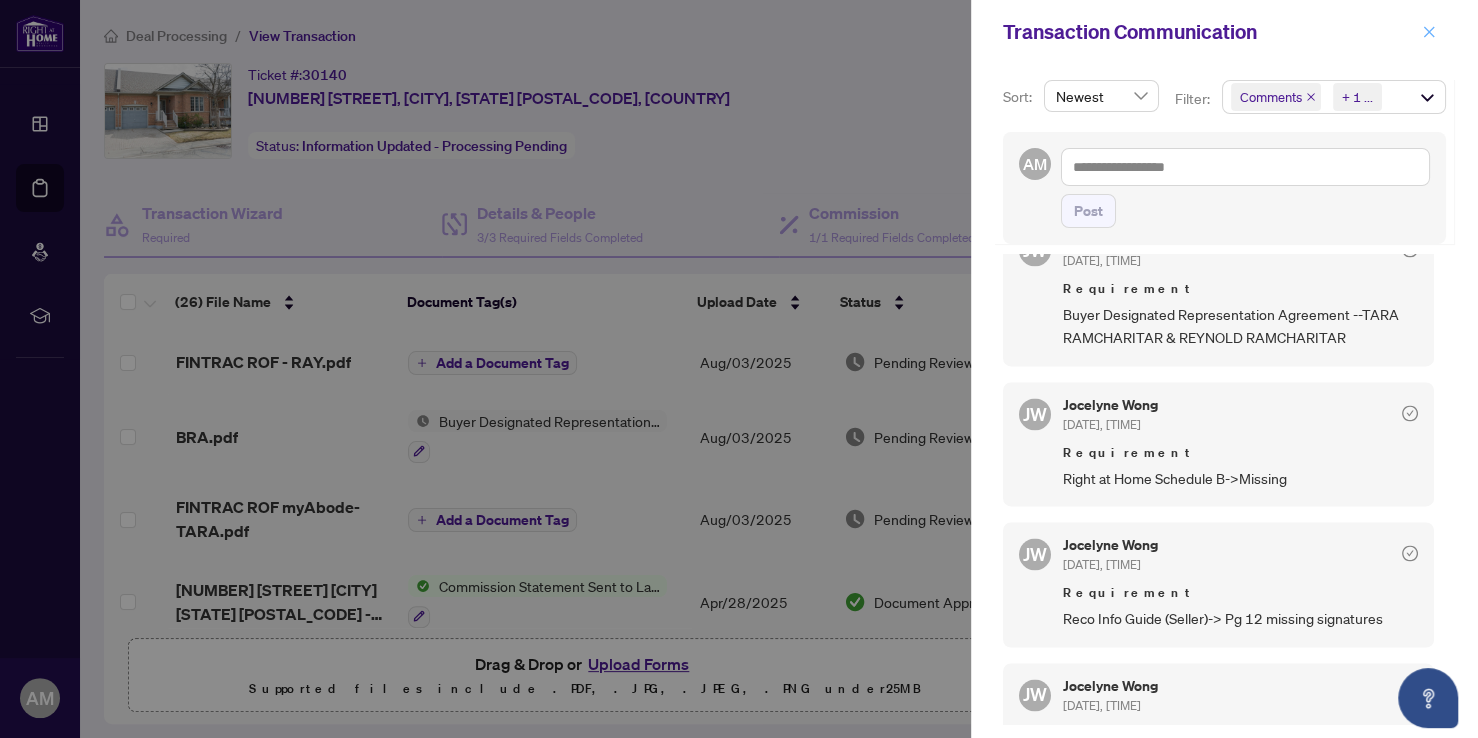 click 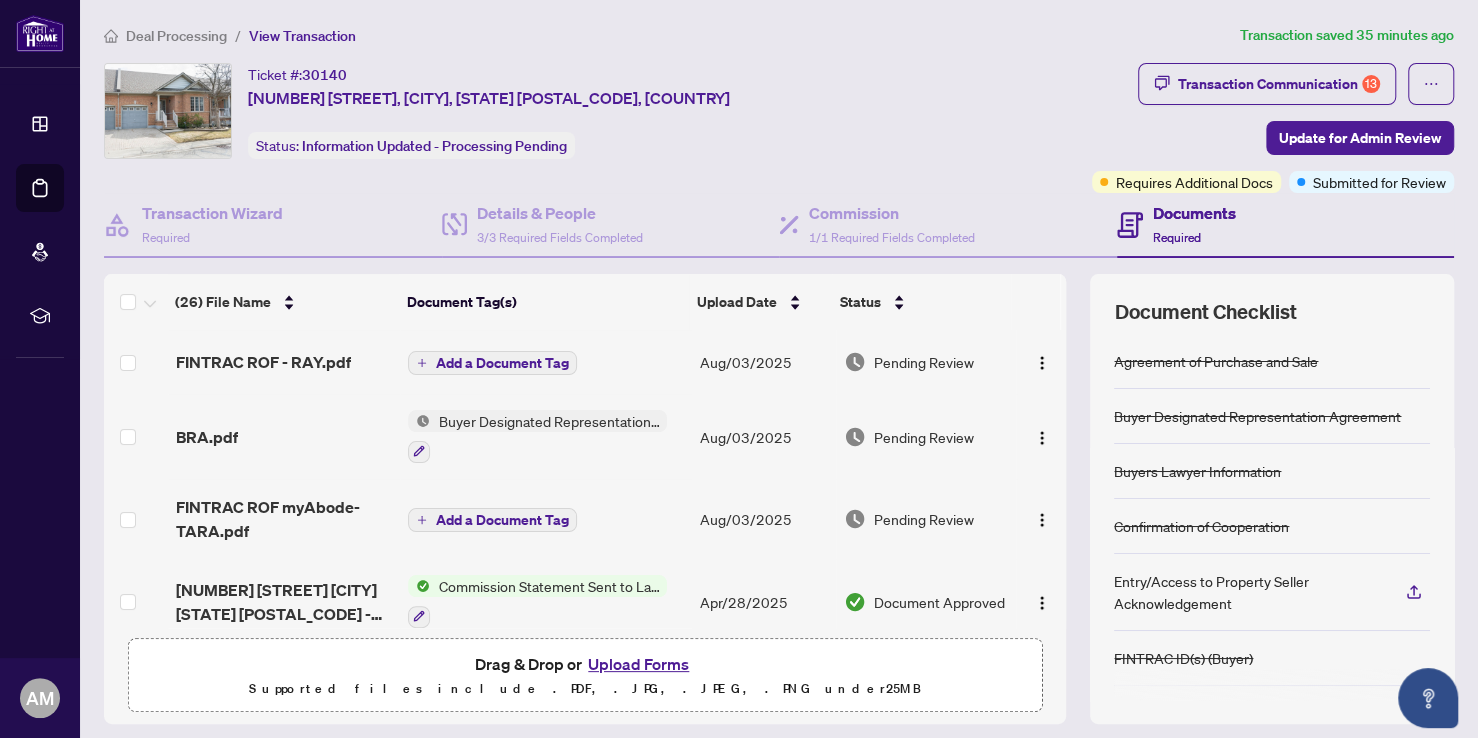 click on "Upload Forms" at bounding box center (638, 664) 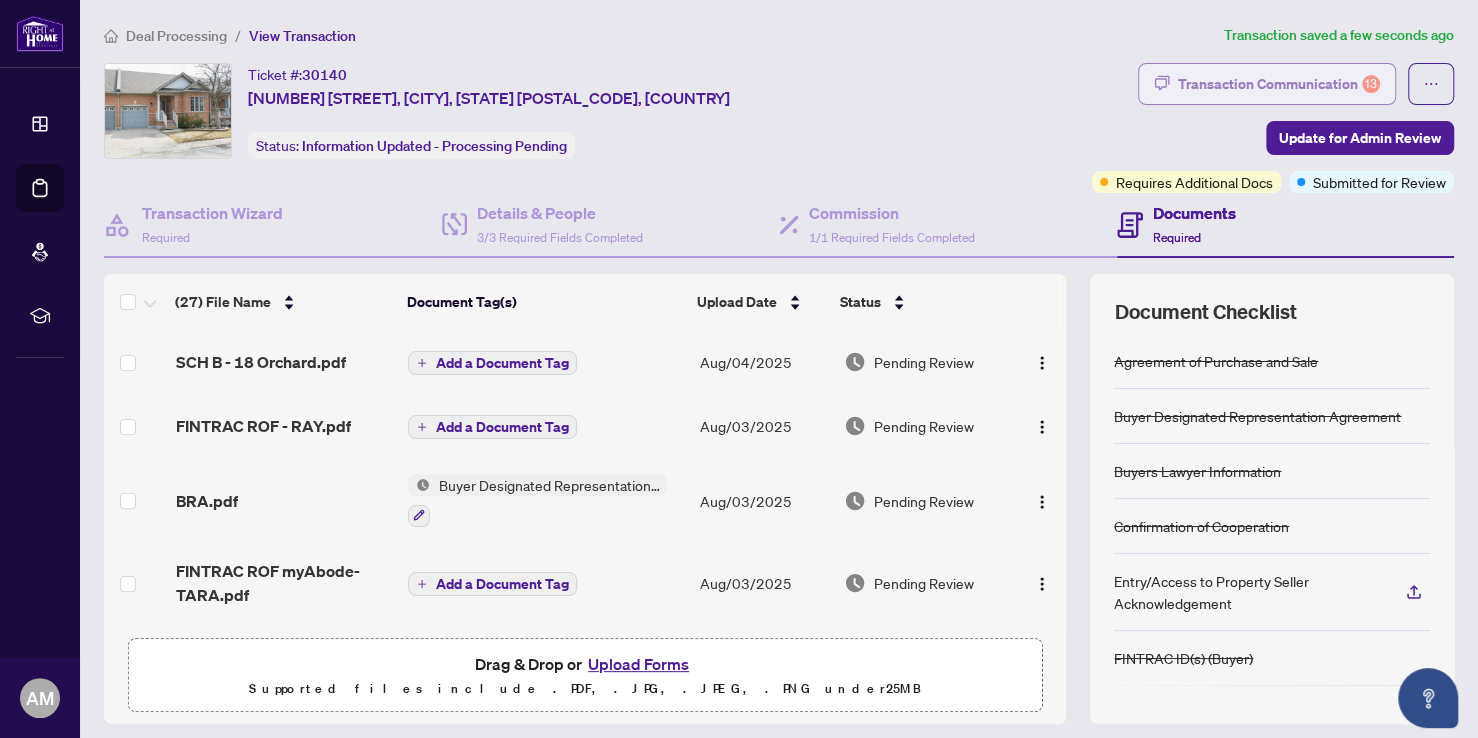 click on "Transaction Communication 13" at bounding box center (1279, 84) 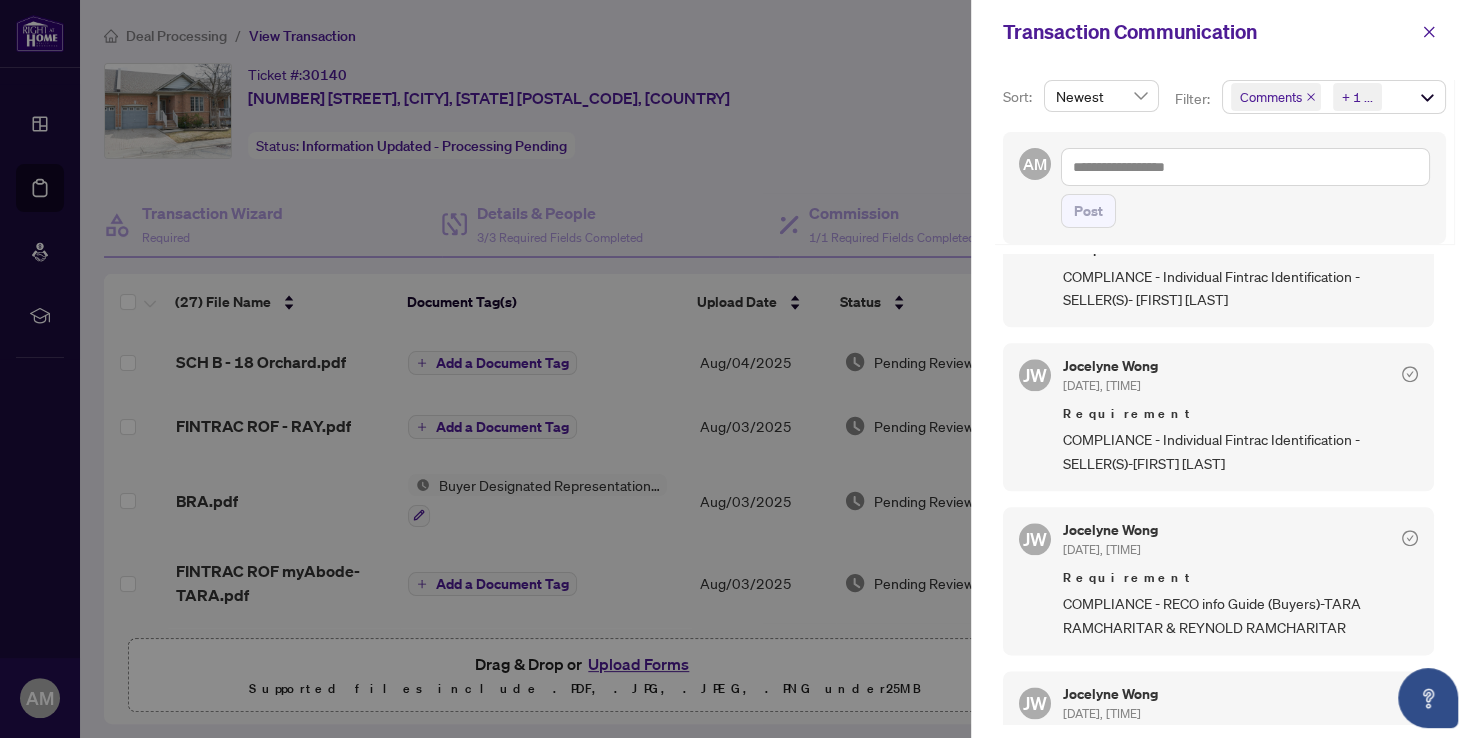 scroll, scrollTop: 1426, scrollLeft: 0, axis: vertical 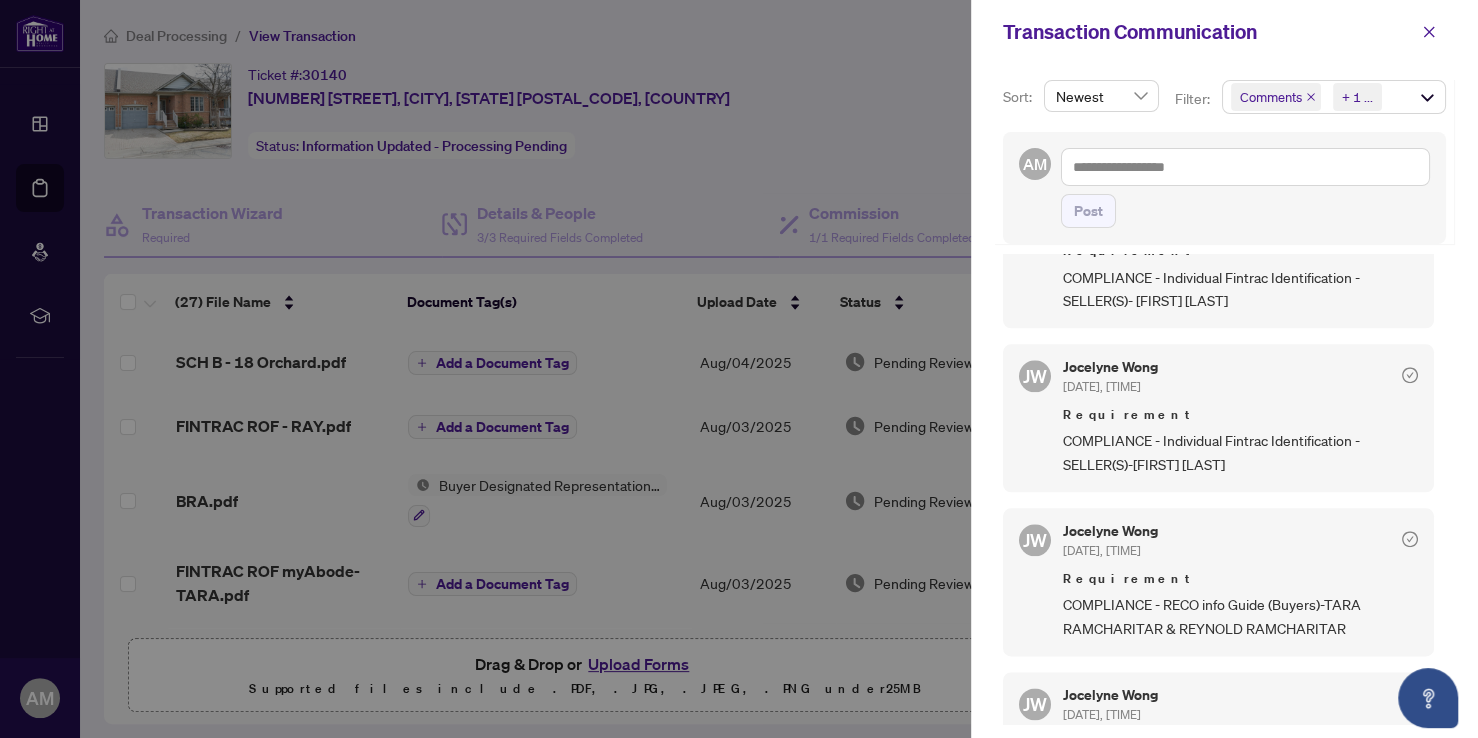 click 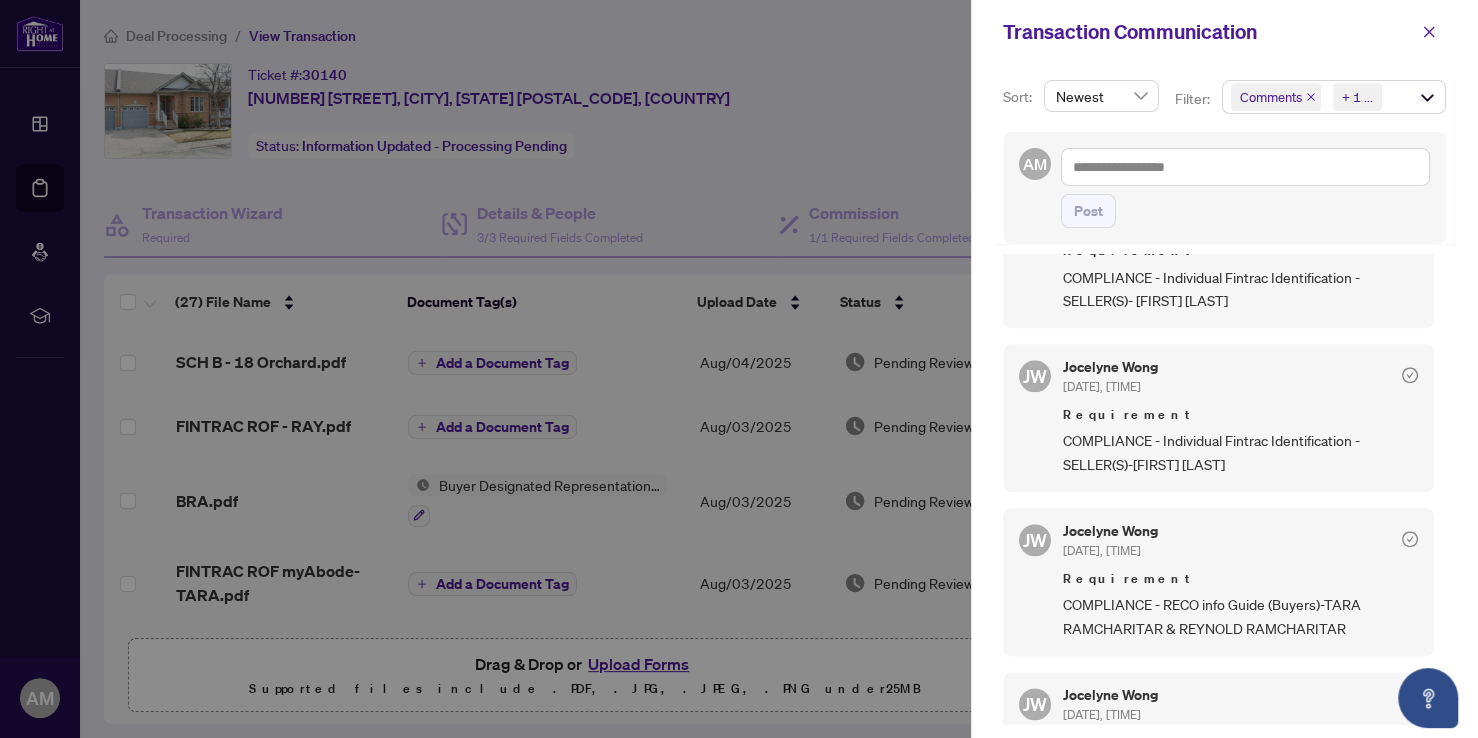click on "COMPLIANCE - RECO info Guide (Buyers)-TARA RAMCHARITAR & REYNOLD RAMCHARITAR" at bounding box center [1240, 616] 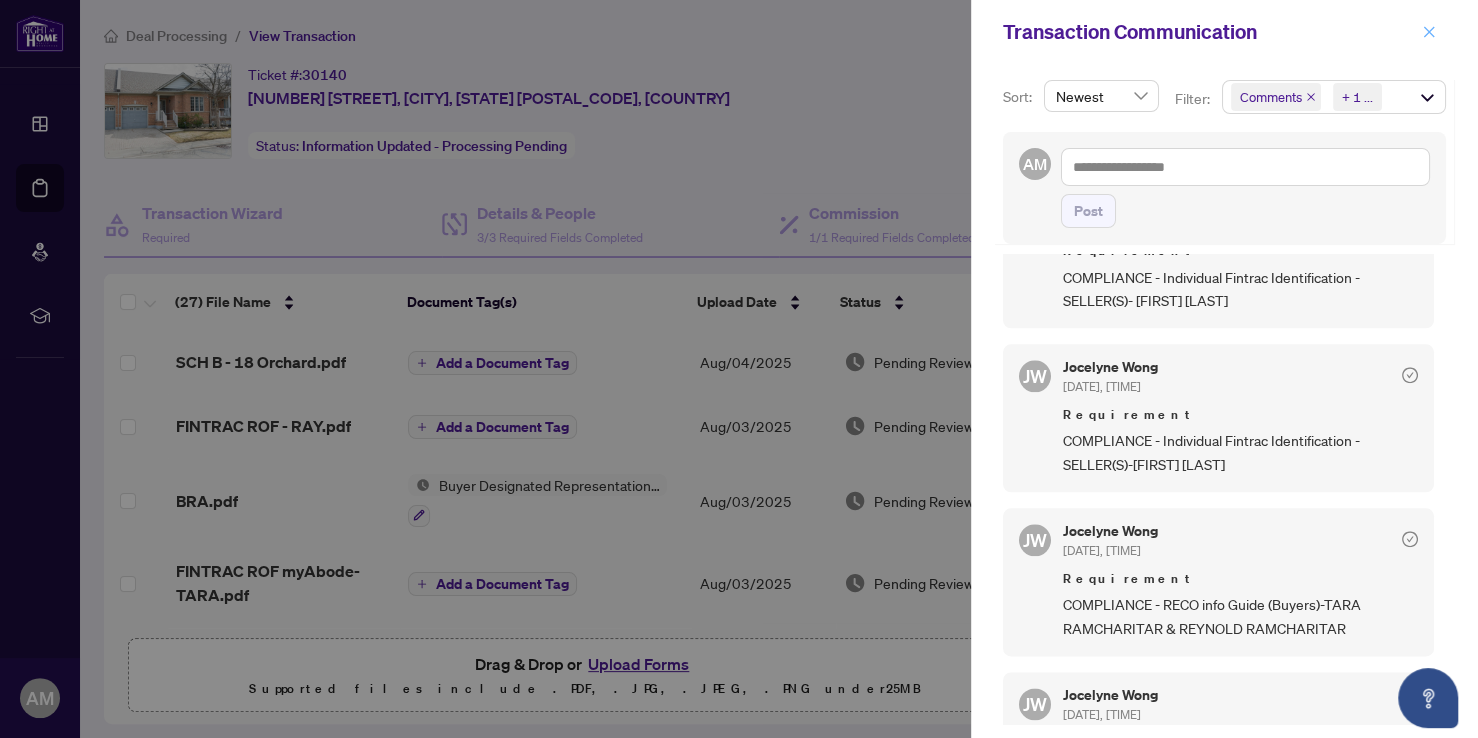 click 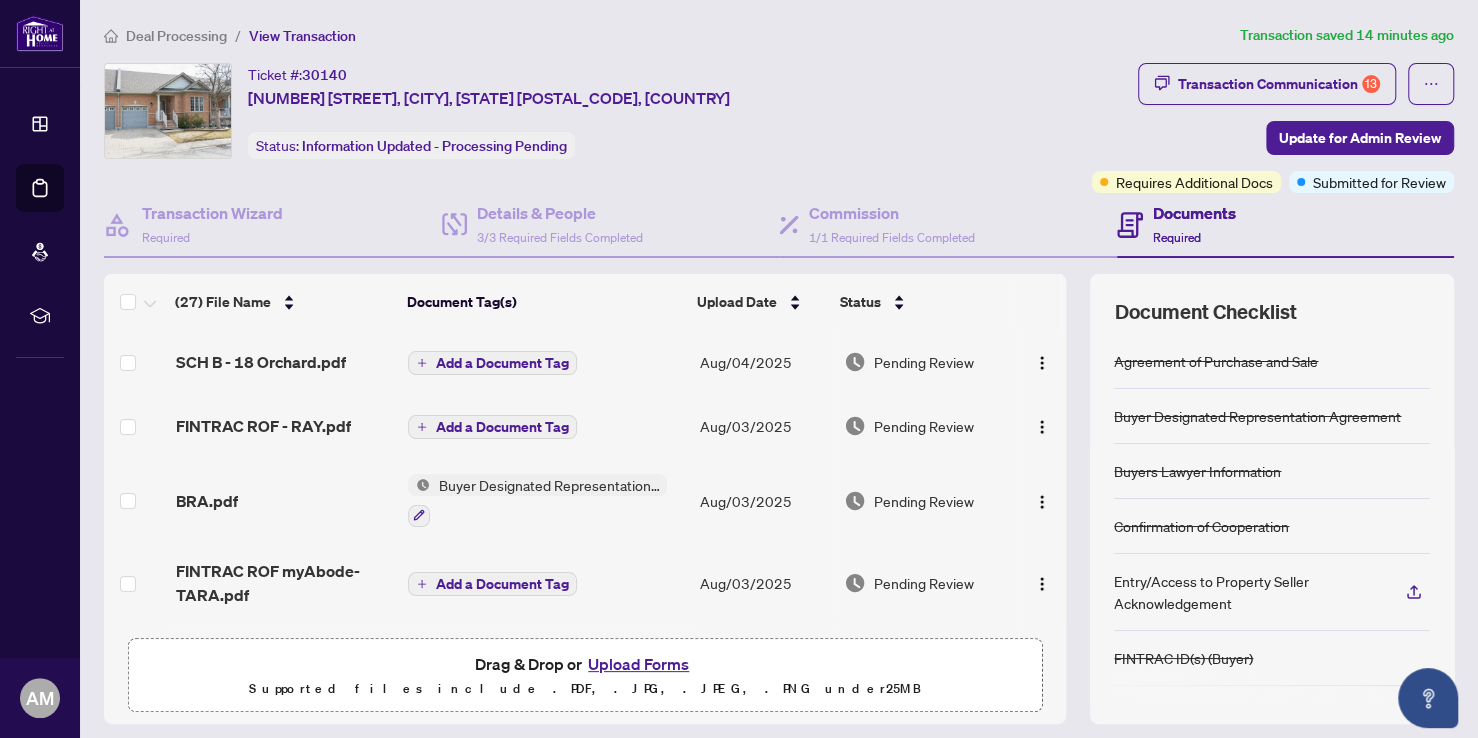click on "Upload Forms" at bounding box center [638, 664] 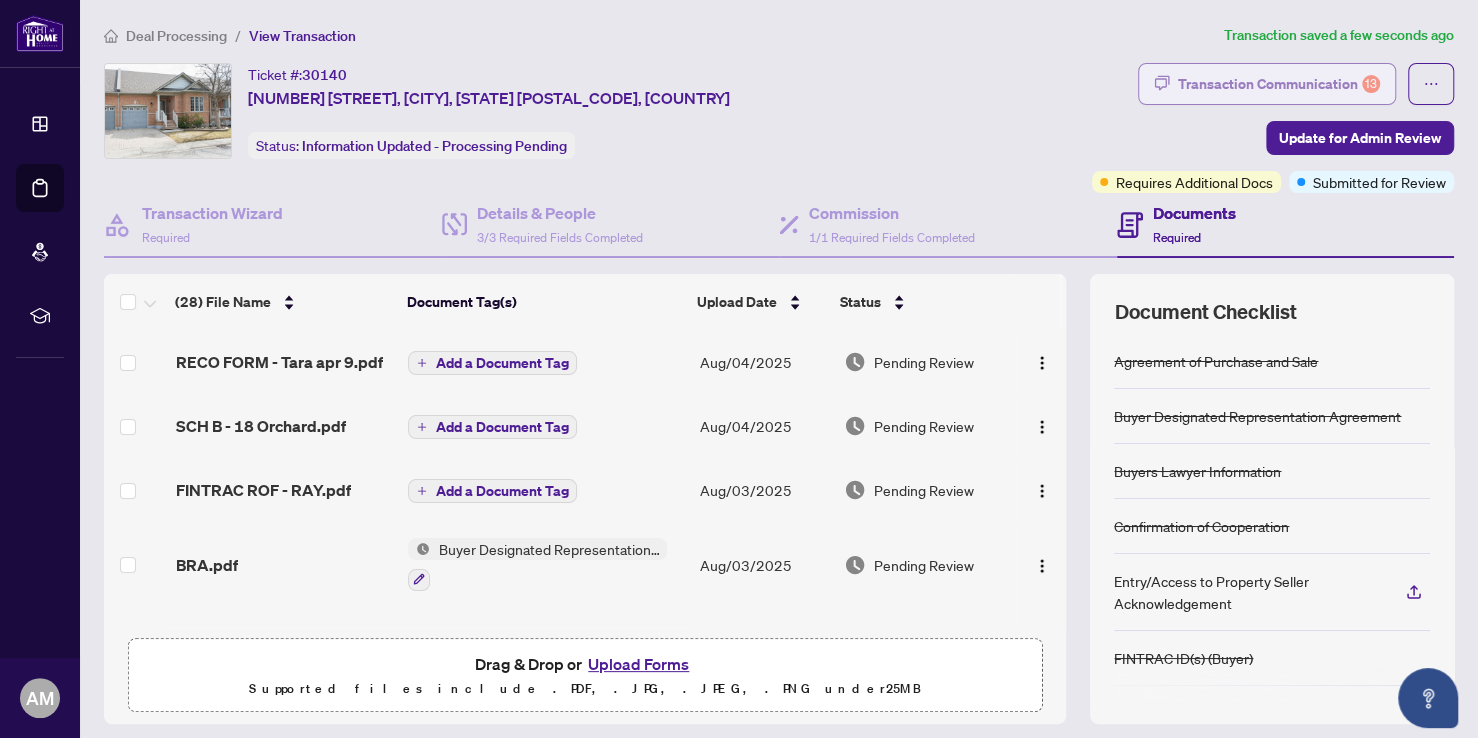 click on "Transaction Communication 13" at bounding box center [1279, 84] 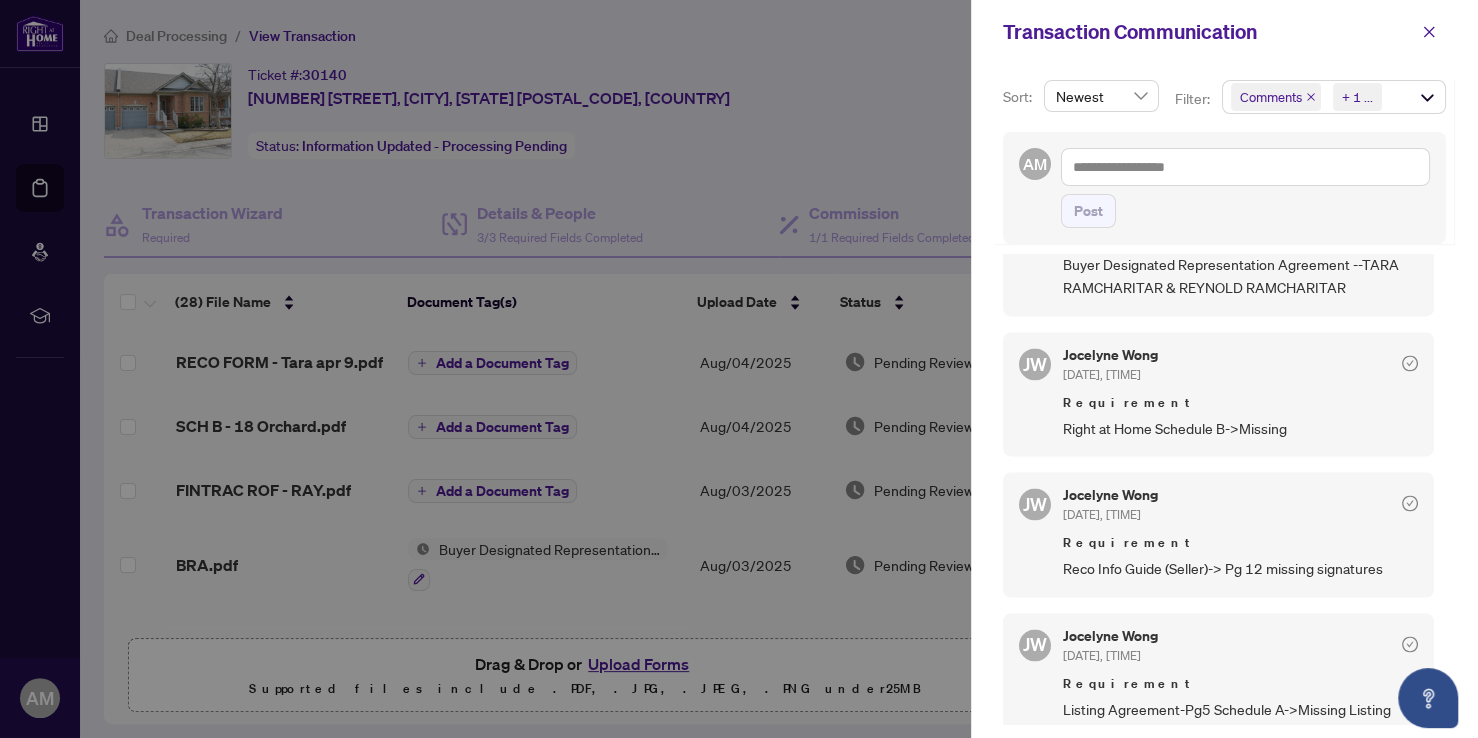 scroll, scrollTop: 1936, scrollLeft: 0, axis: vertical 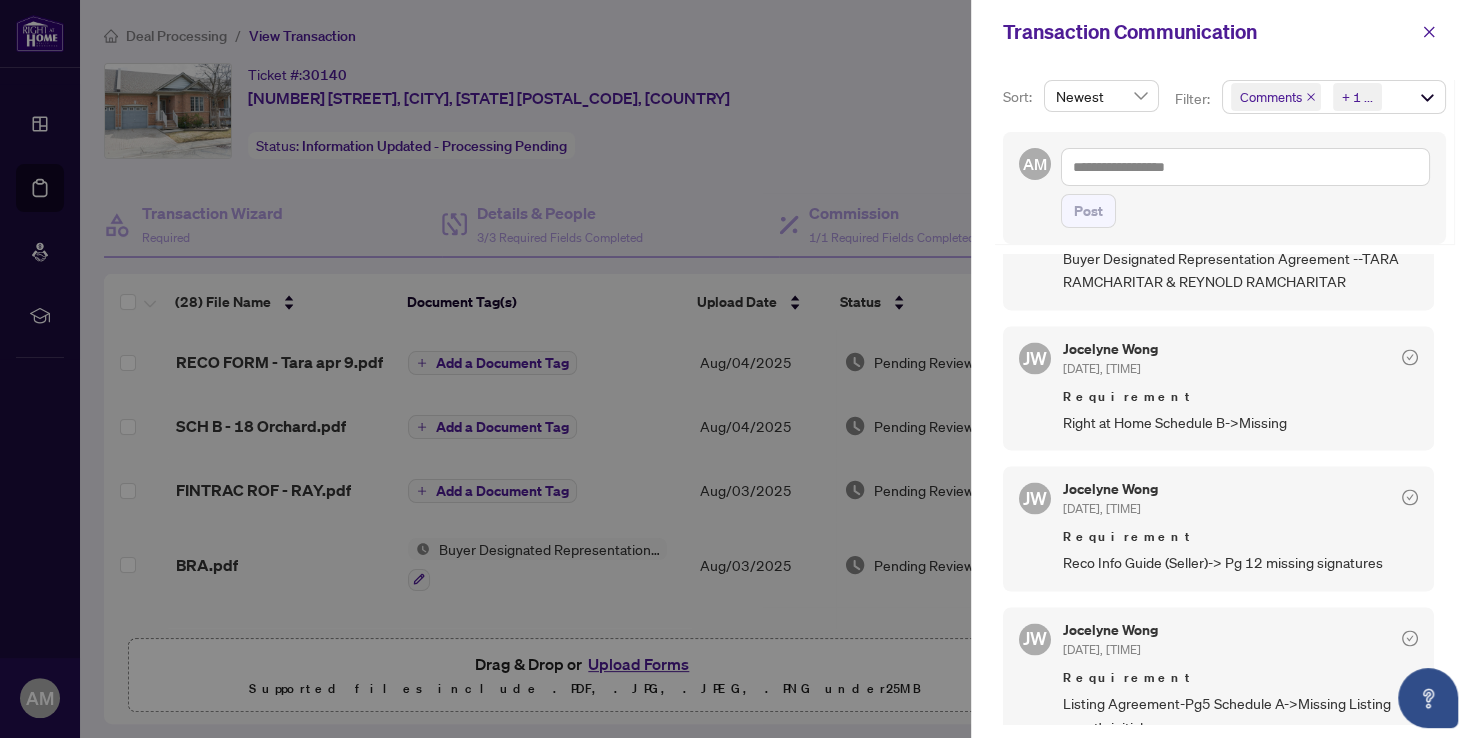 drag, startPoint x: 191, startPoint y: 587, endPoint x: 585, endPoint y: 481, distance: 408.0098 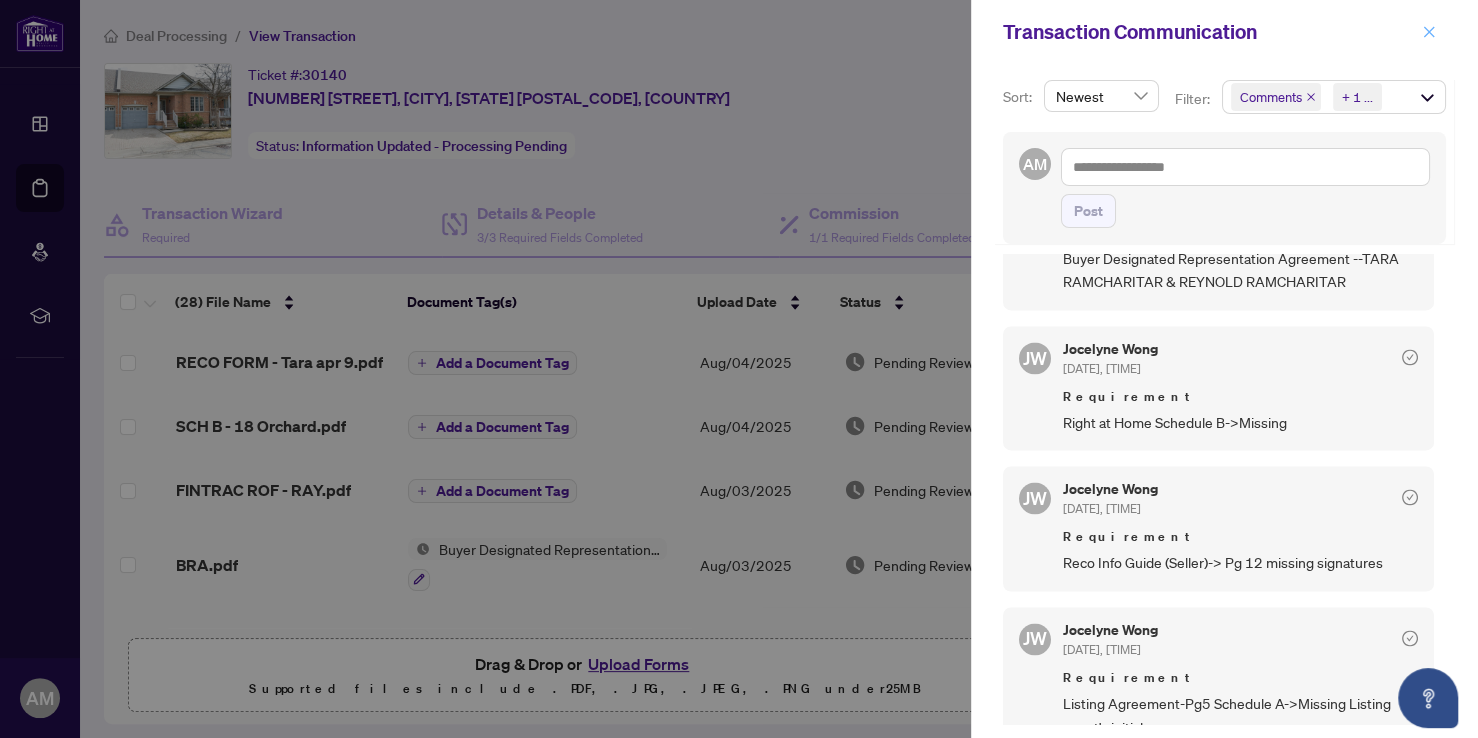 click 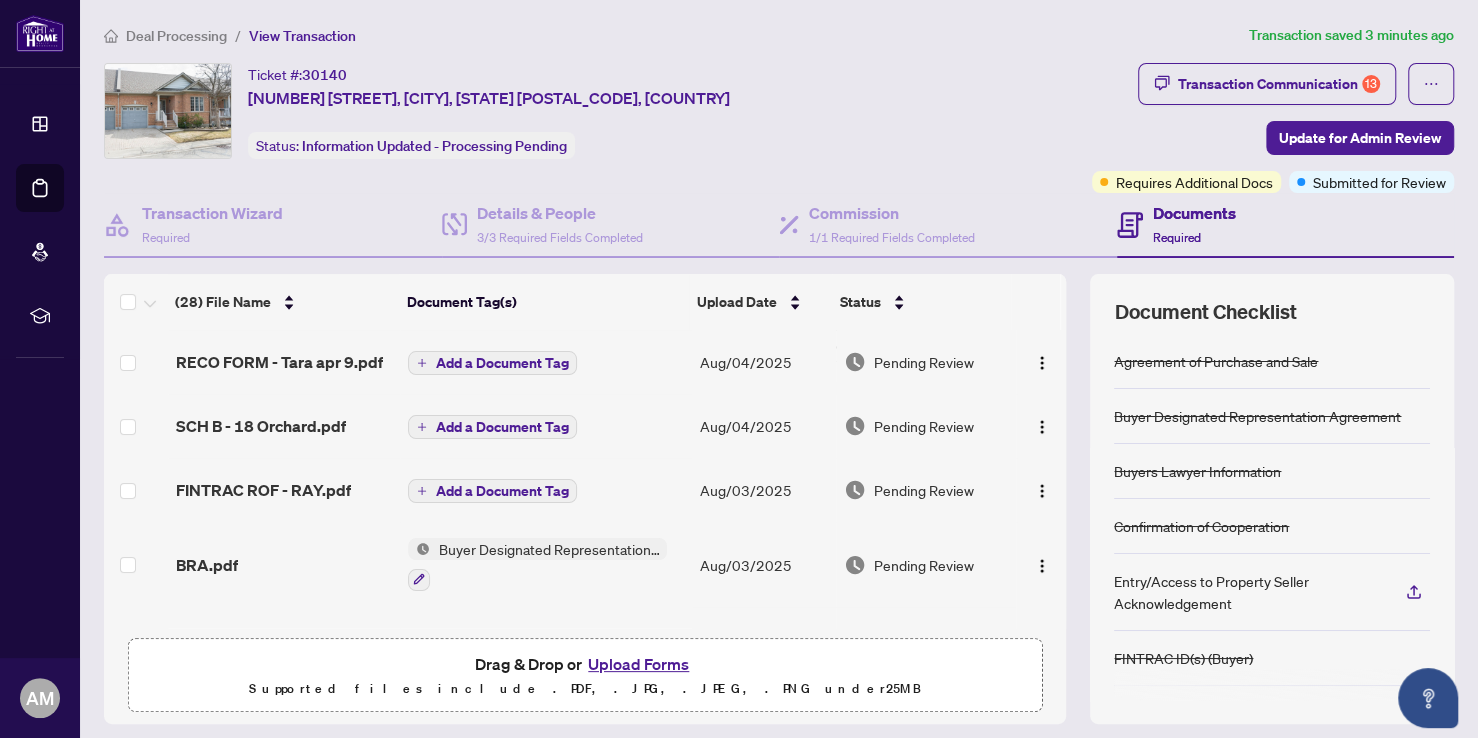 click on "Upload Forms" at bounding box center (638, 664) 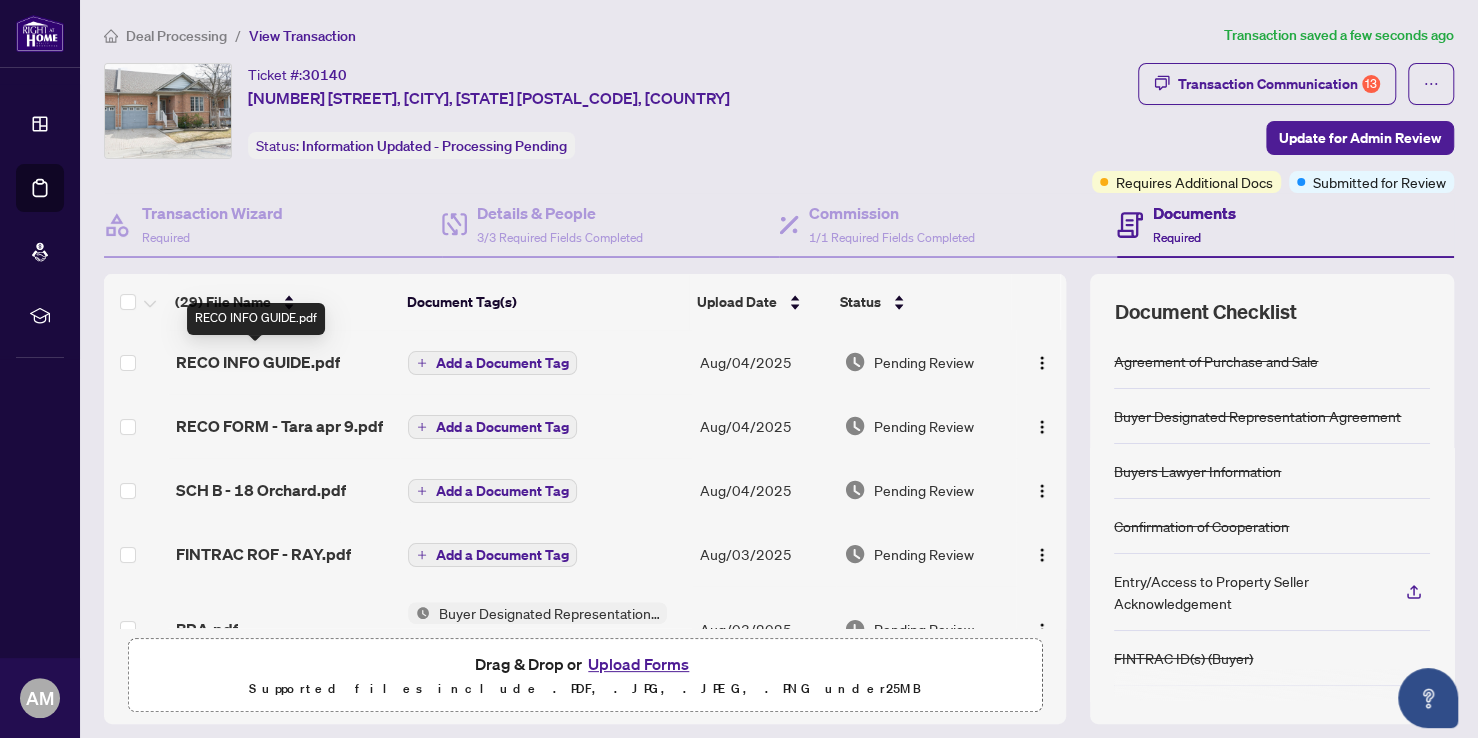 click on "RECO INFO GUIDE.pdf" at bounding box center [258, 362] 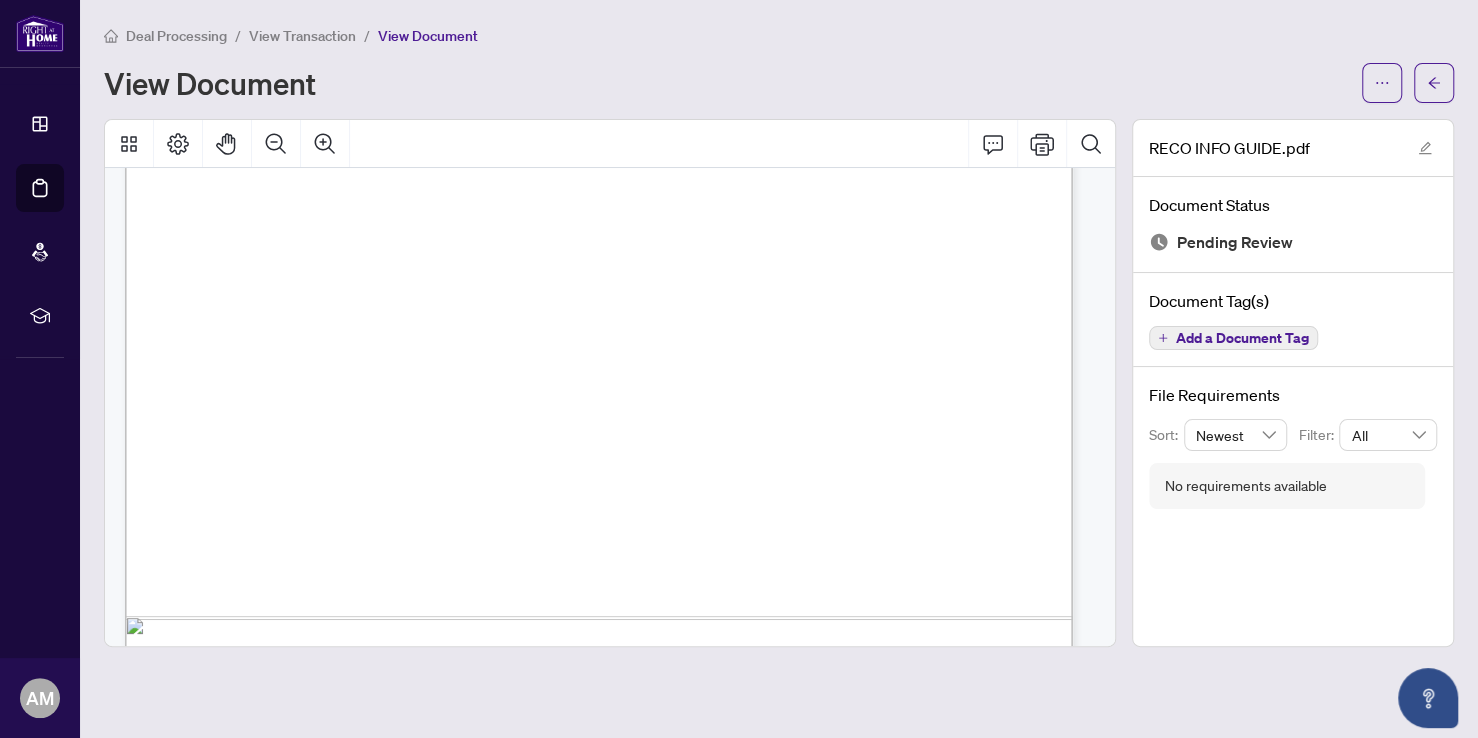 scroll, scrollTop: 4364, scrollLeft: 0, axis: vertical 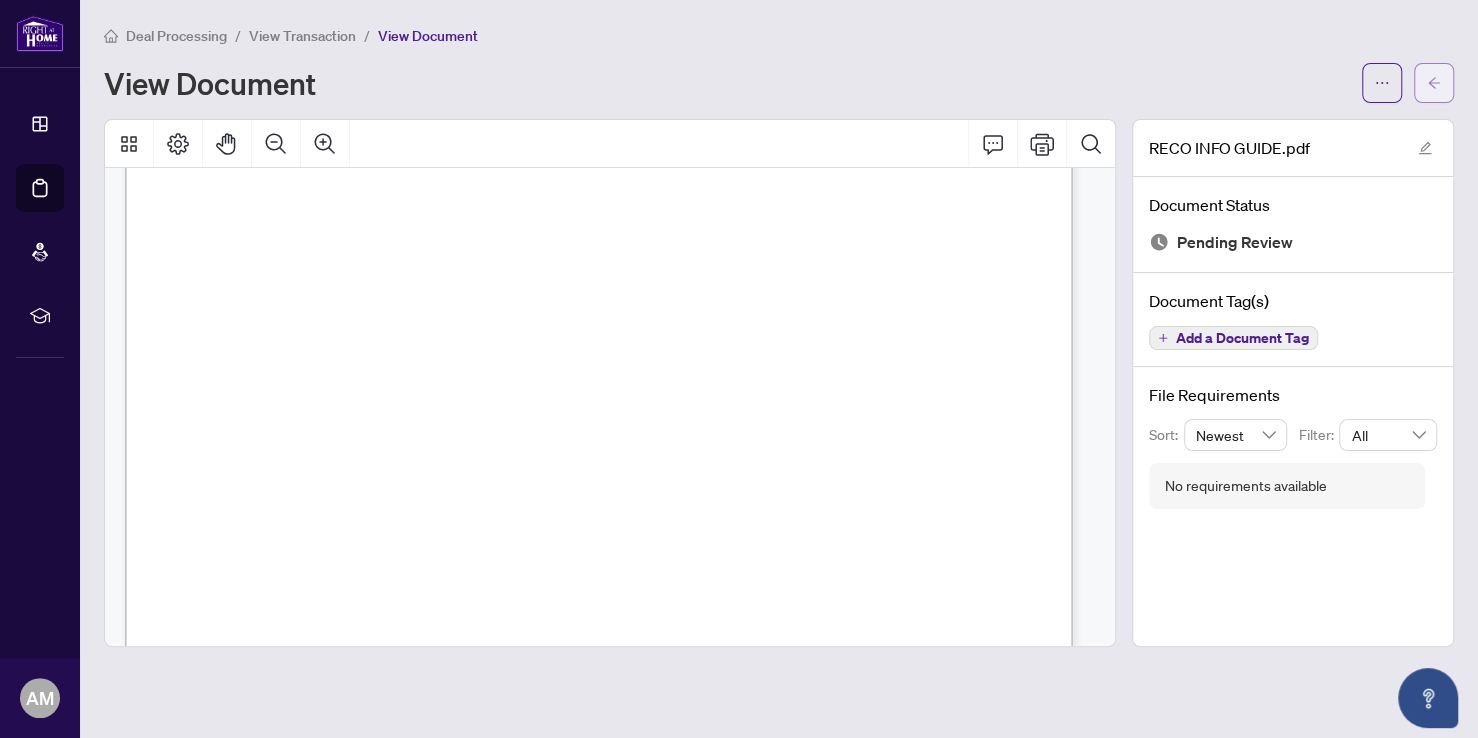 click 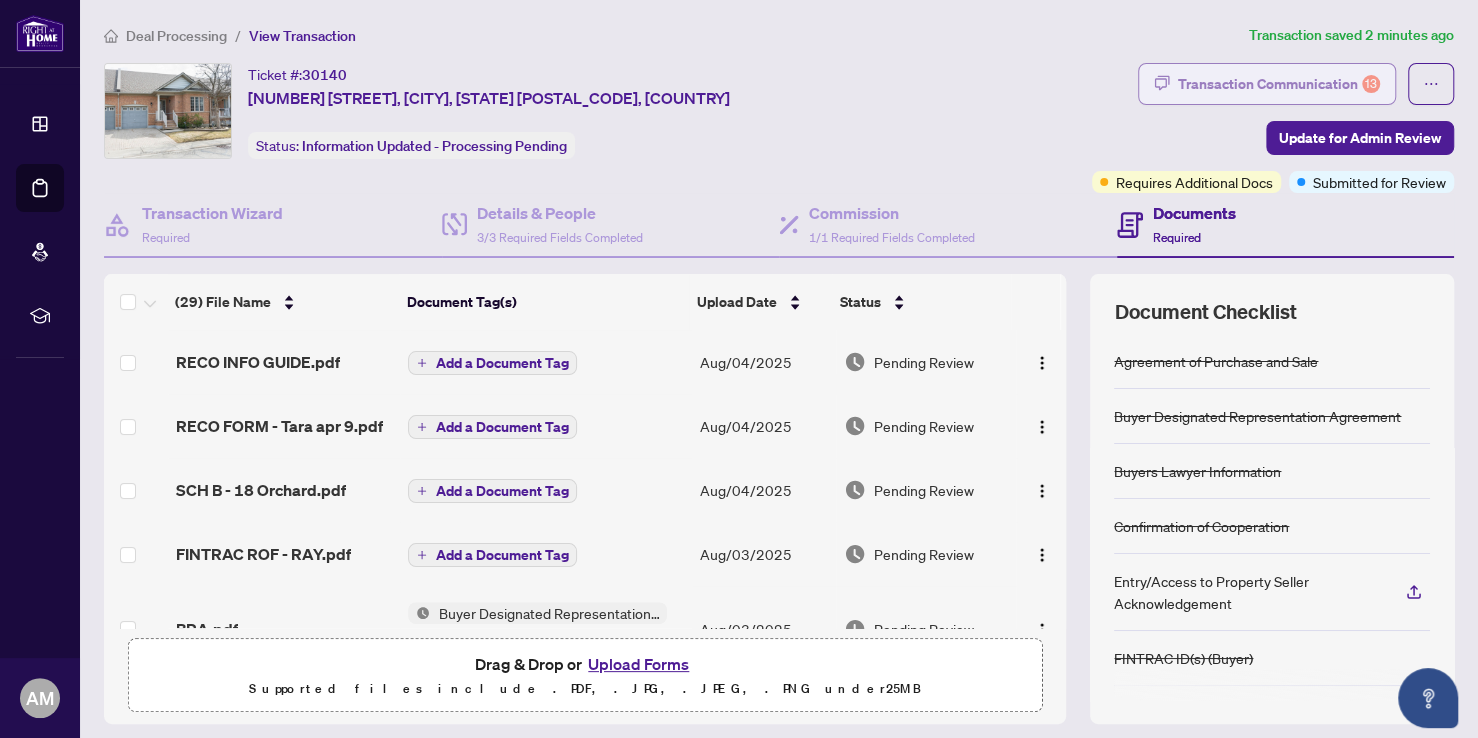 click on "Transaction Communication 13" at bounding box center [1279, 84] 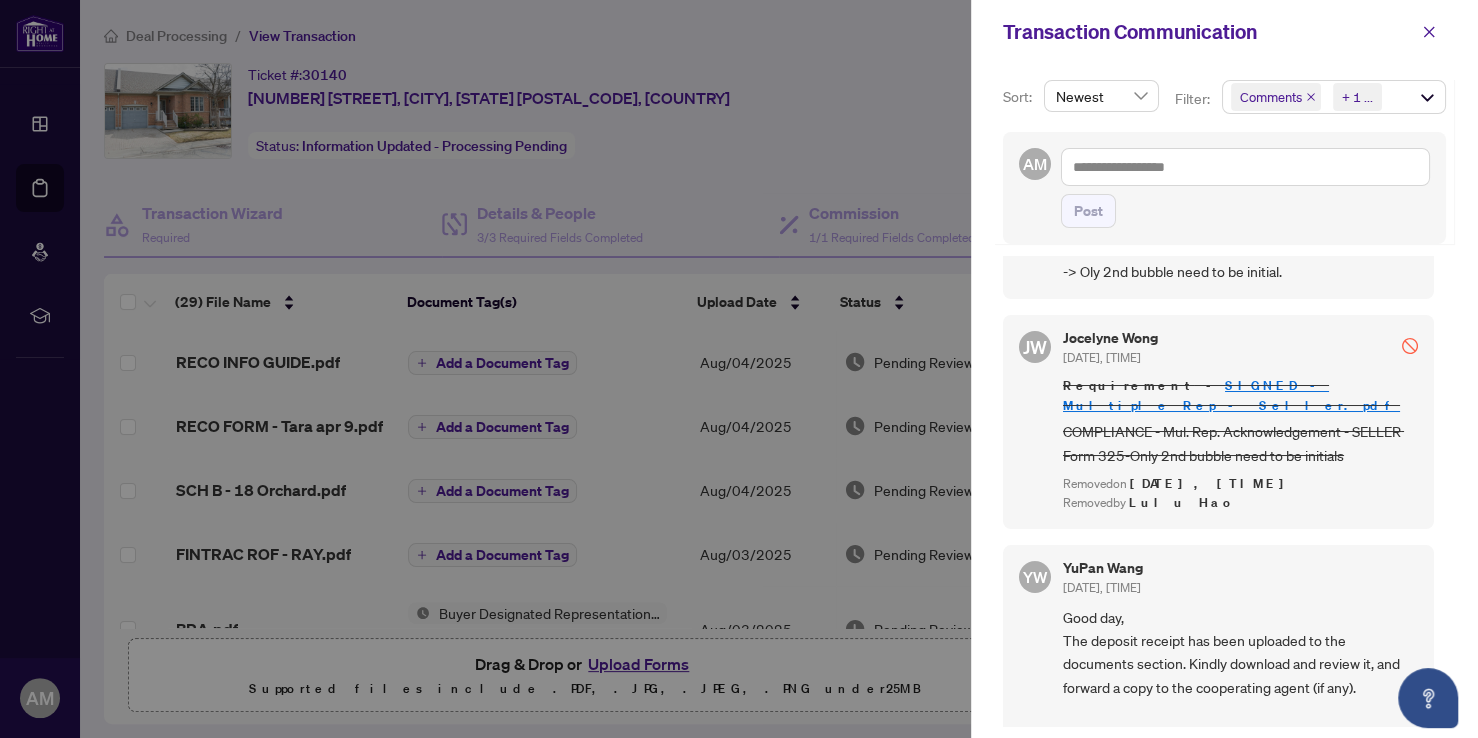scroll, scrollTop: 4752, scrollLeft: 0, axis: vertical 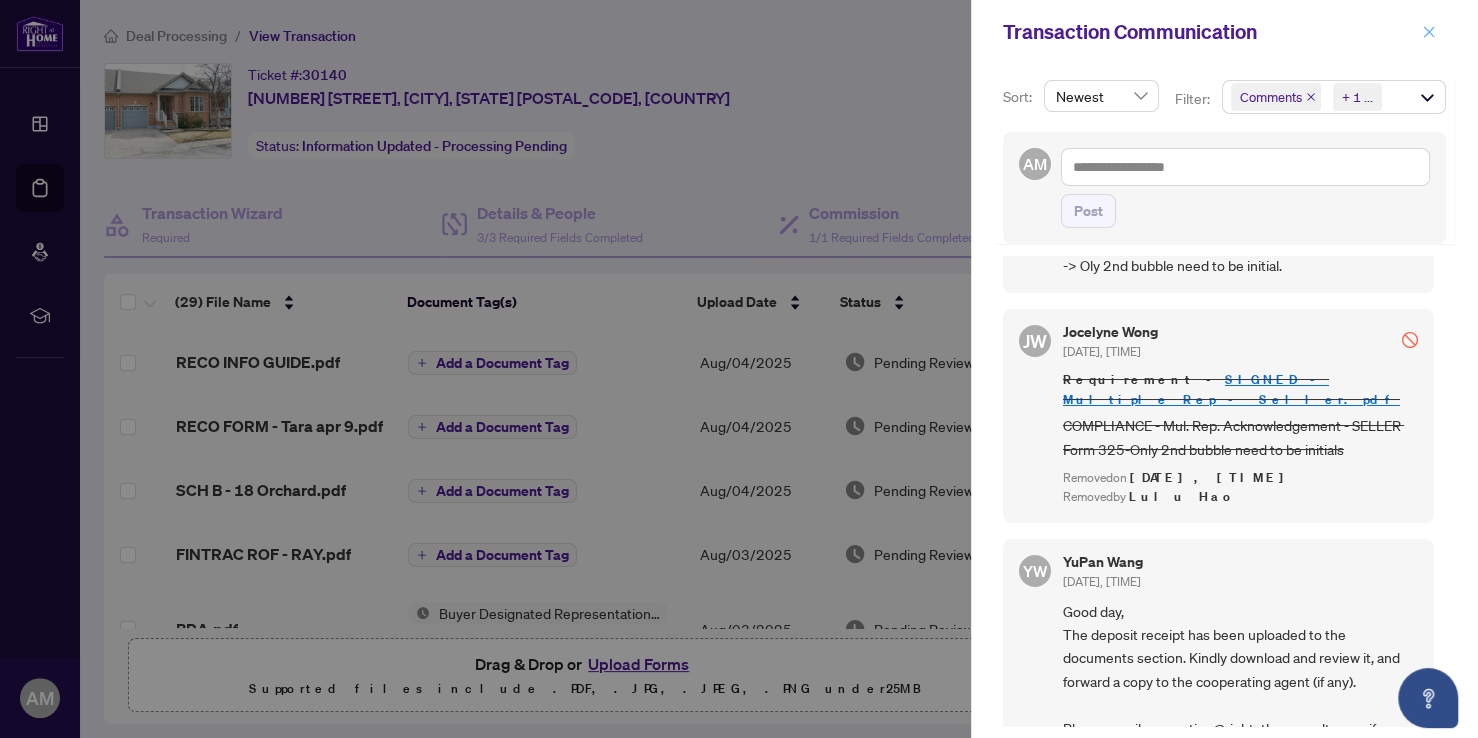 click 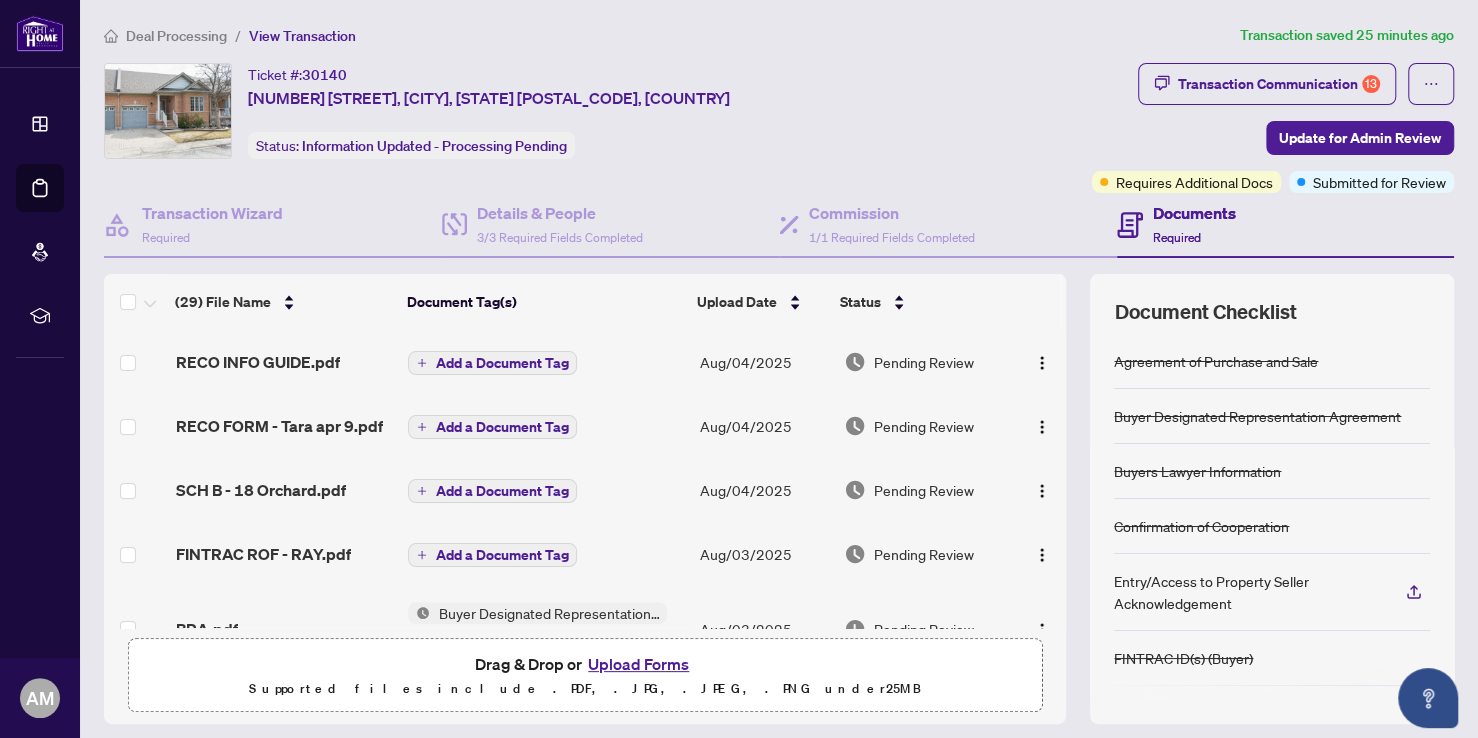 click on "Upload Forms" at bounding box center [638, 664] 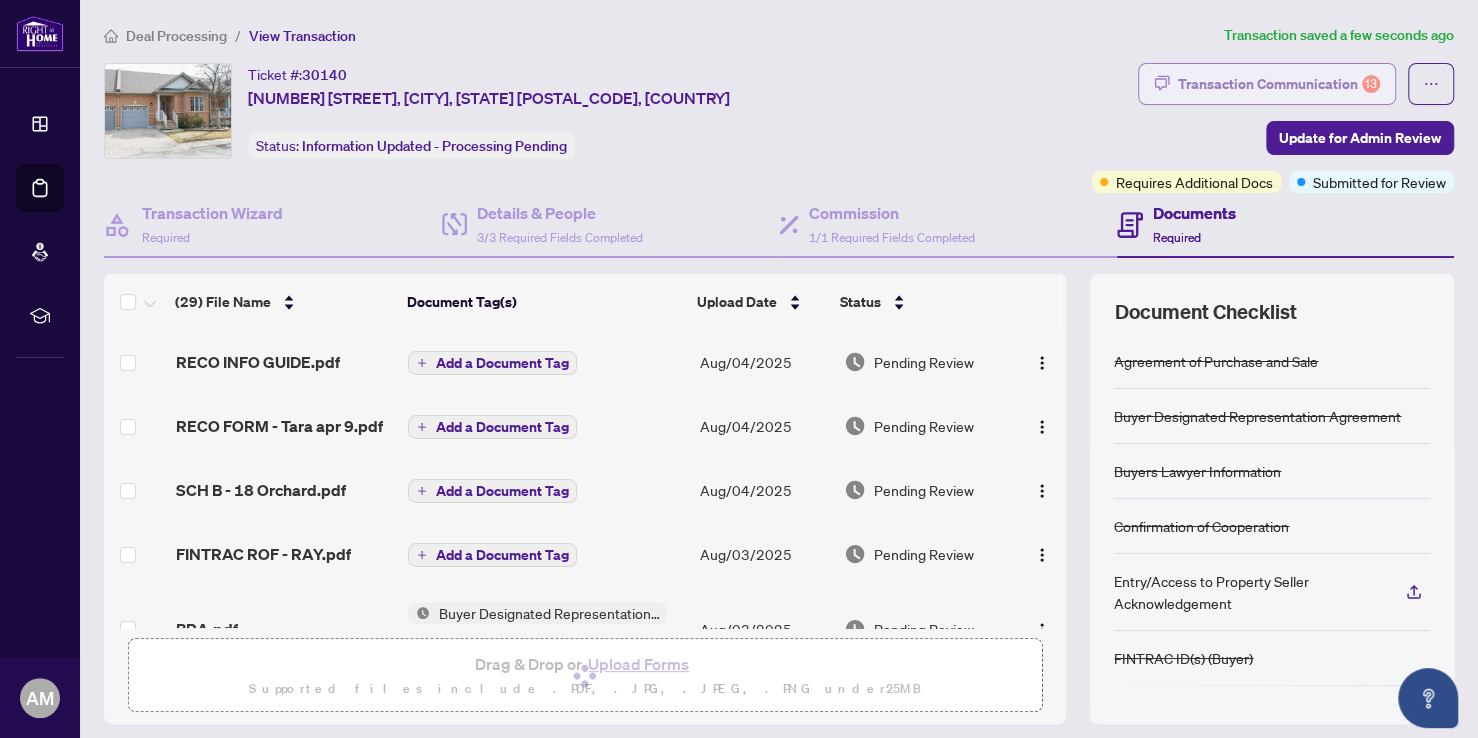 click on "Transaction Communication 13" at bounding box center (1279, 84) 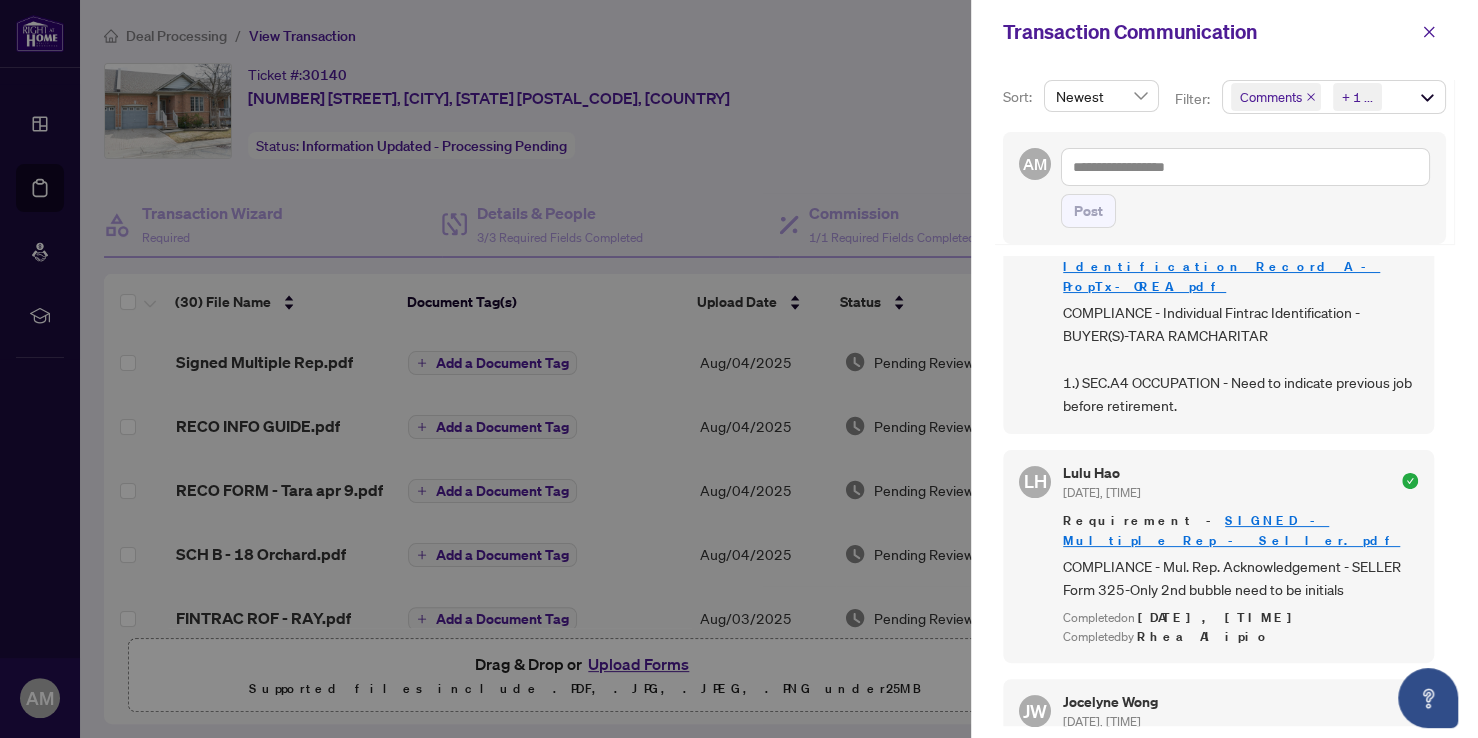 scroll, scrollTop: 110, scrollLeft: 0, axis: vertical 